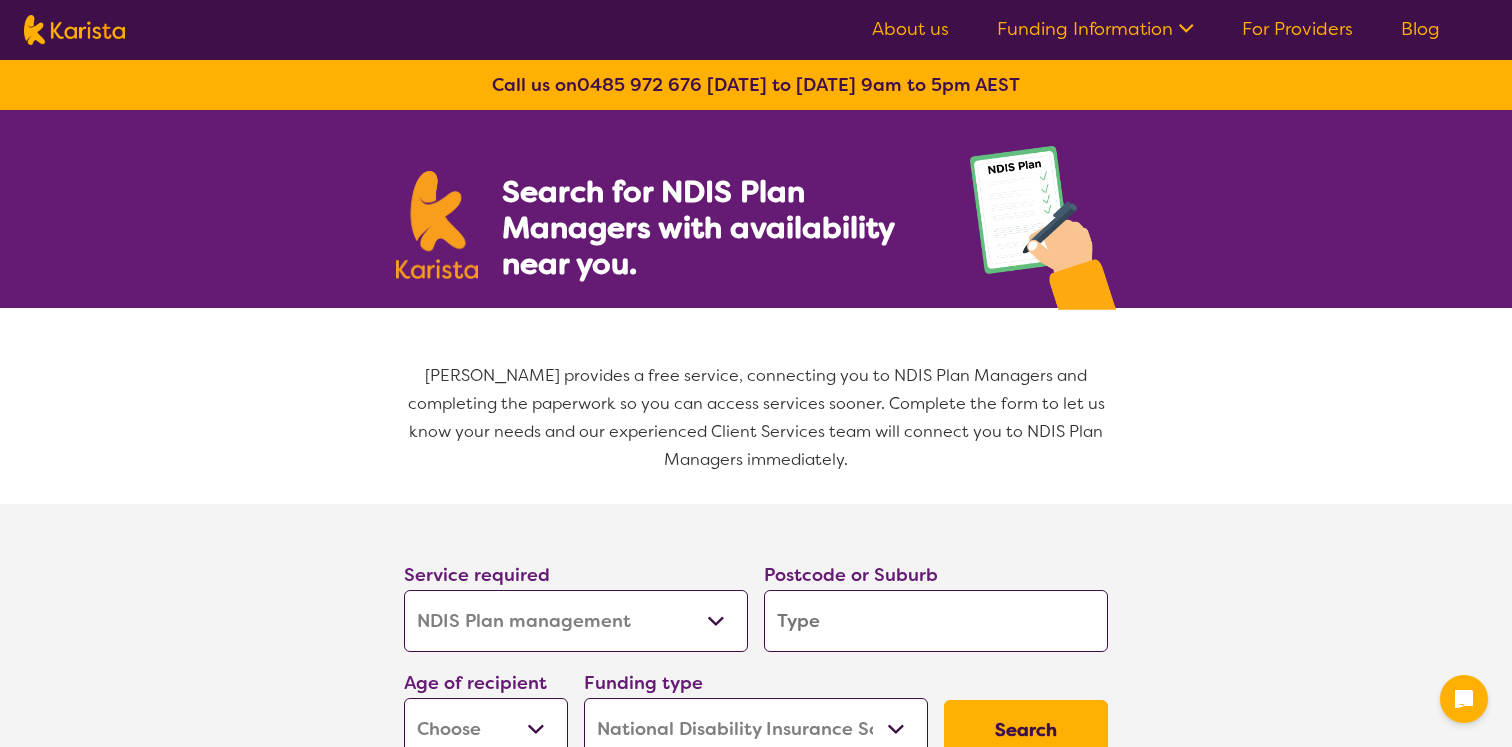select on "NDIS Plan management" 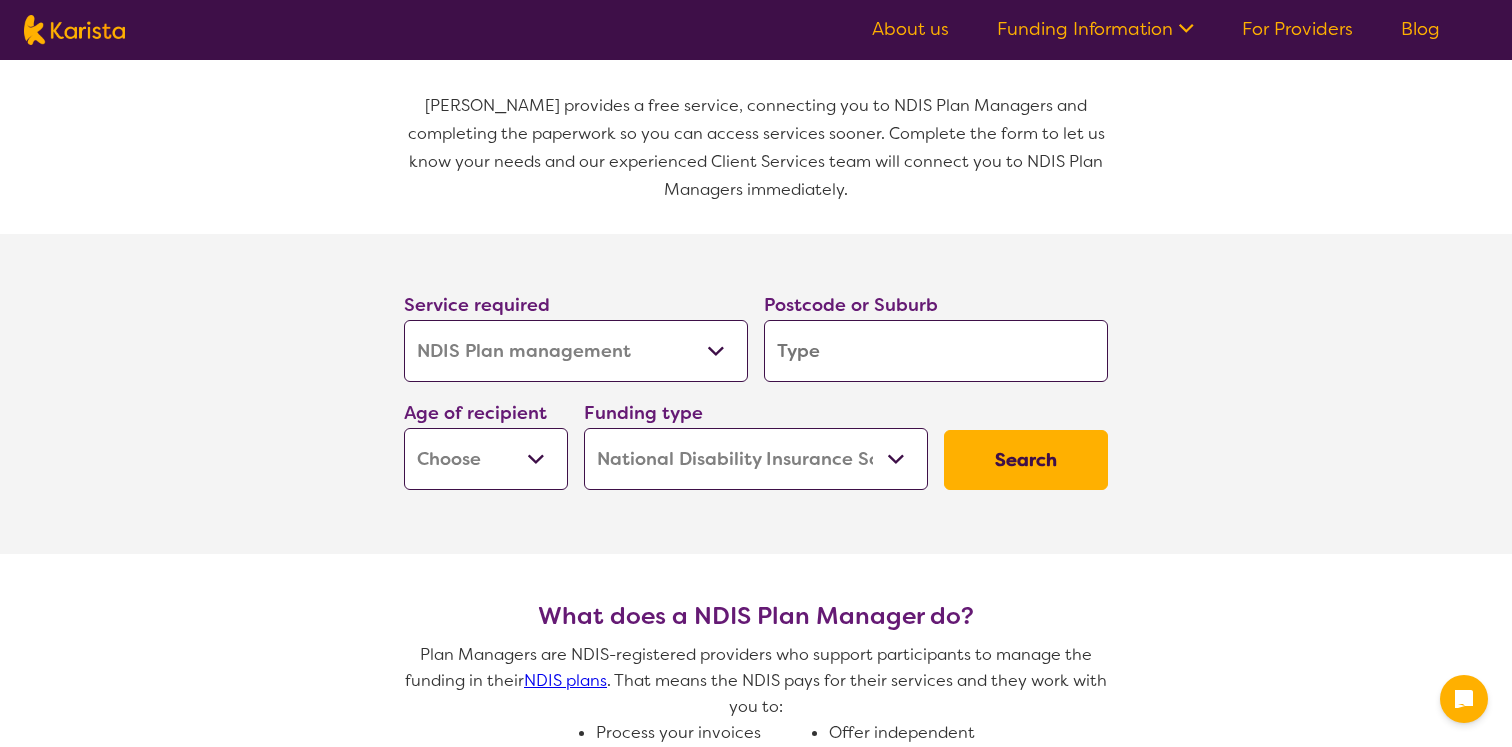 scroll, scrollTop: 440, scrollLeft: 0, axis: vertical 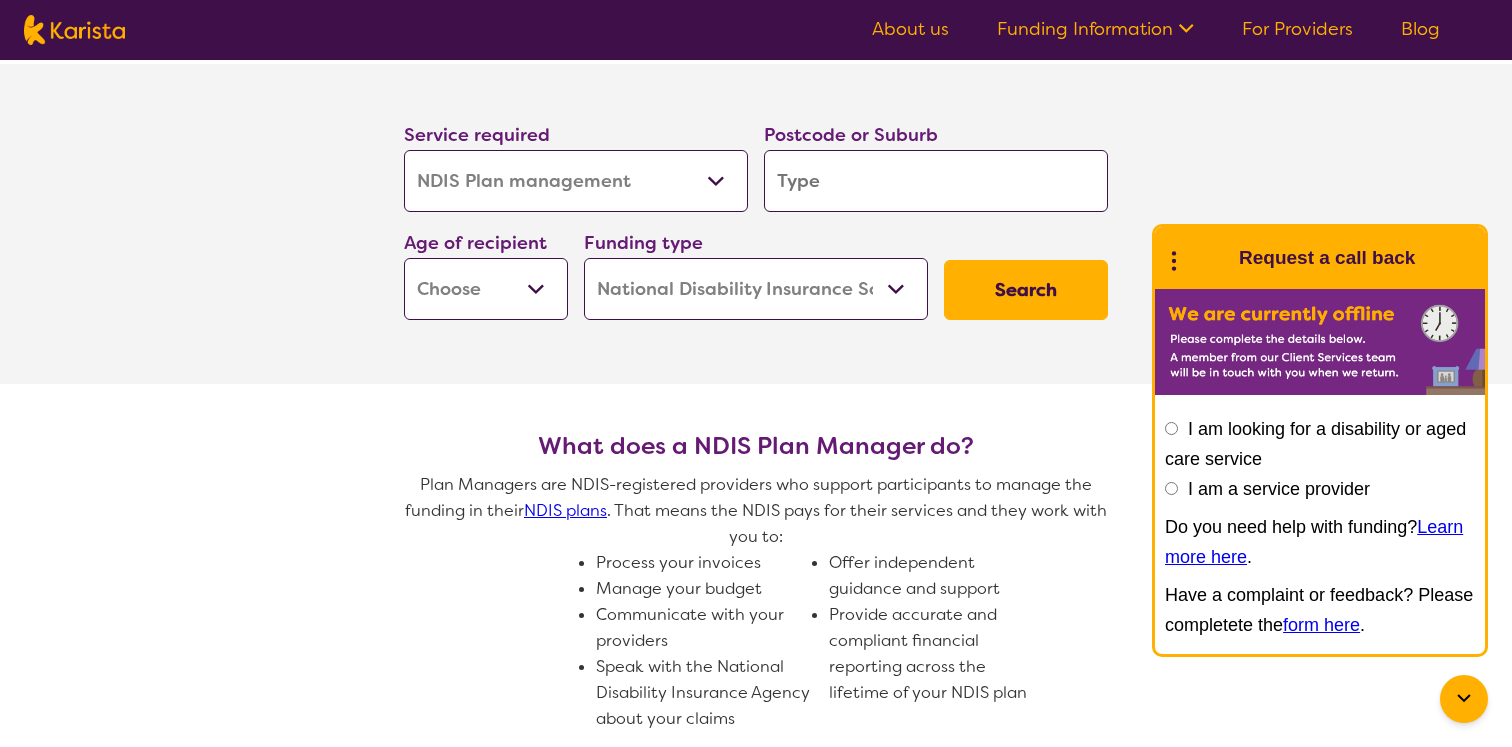 click on "Allied Health Assistant Assessment ([MEDICAL_DATA] or [MEDICAL_DATA]) Behaviour support Counselling Dietitian Domestic and home help Employment Support Exercise physiology Home Care Package Provider Key Worker NDIS Plan management NDIS Support Coordination Nursing services [MEDICAL_DATA] Personal care Physiotherapy [MEDICAL_DATA] Psychology Psychosocial Recovery Coach Respite [MEDICAL_DATA] Support worker Supported accommodation" at bounding box center (576, 181) 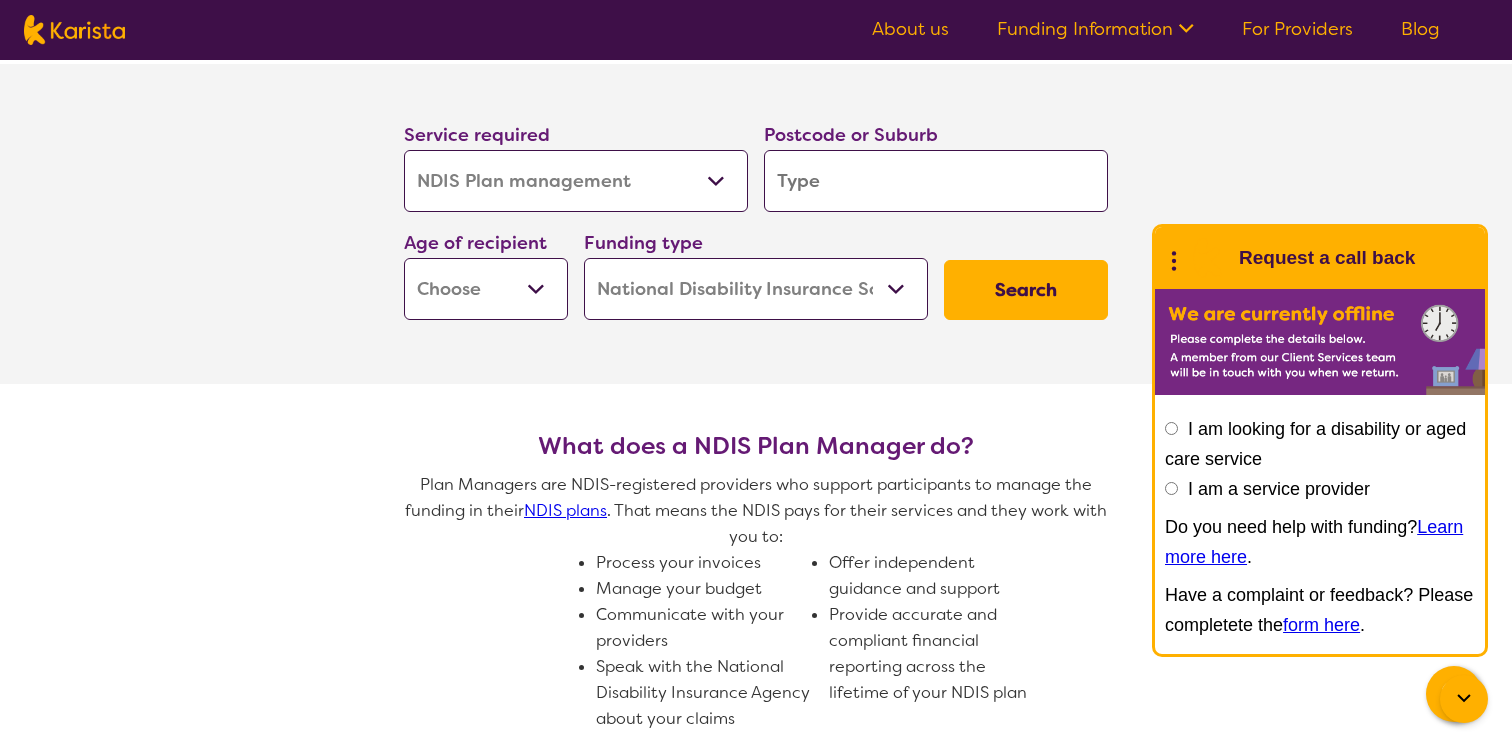 click at bounding box center (936, 181) 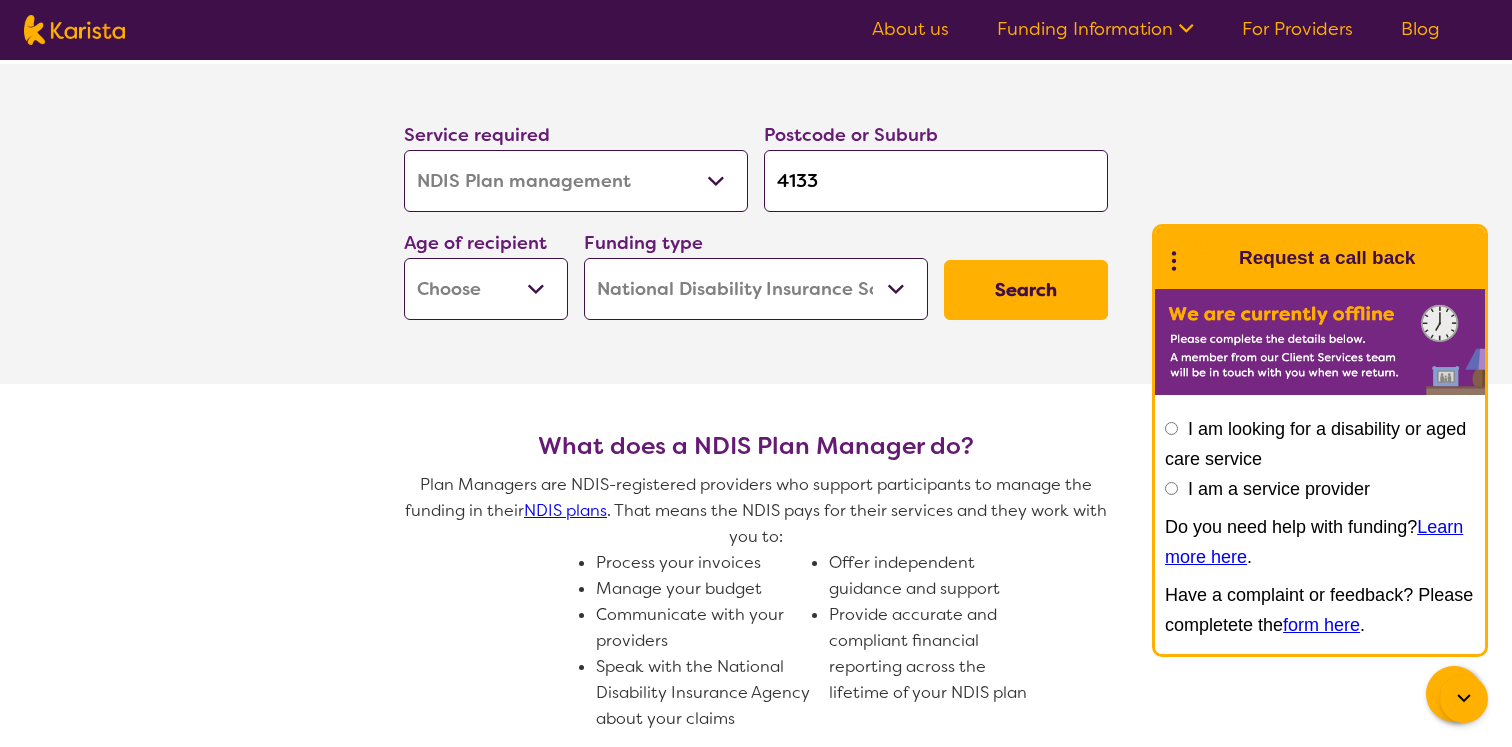 type on "4133" 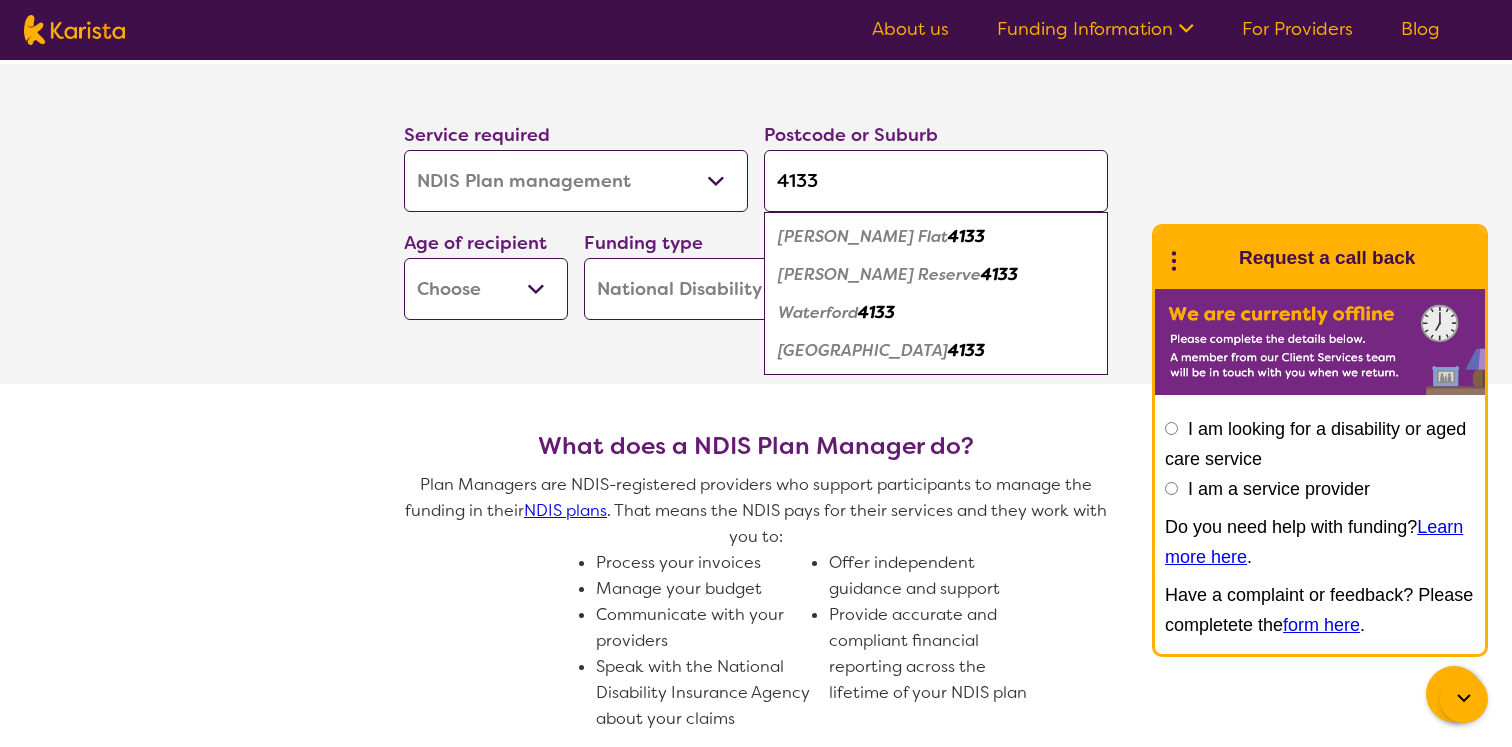click on "Early Childhood - 0 to 9 Child - 10 to 11 Adolescent - 12 to 17 Adult - 18 to 64 Aged - [DEMOGRAPHIC_DATA]+" at bounding box center (486, 289) 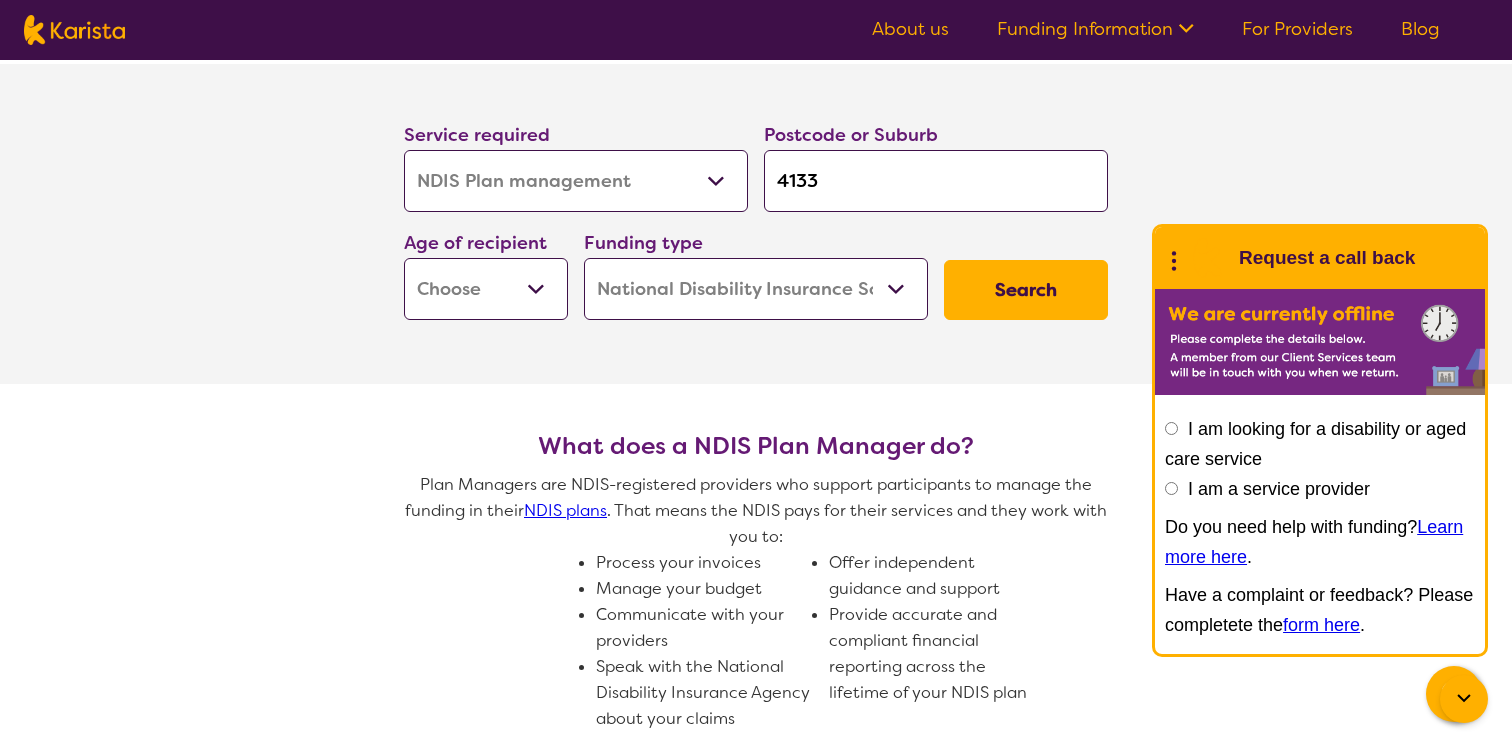 select on "AD" 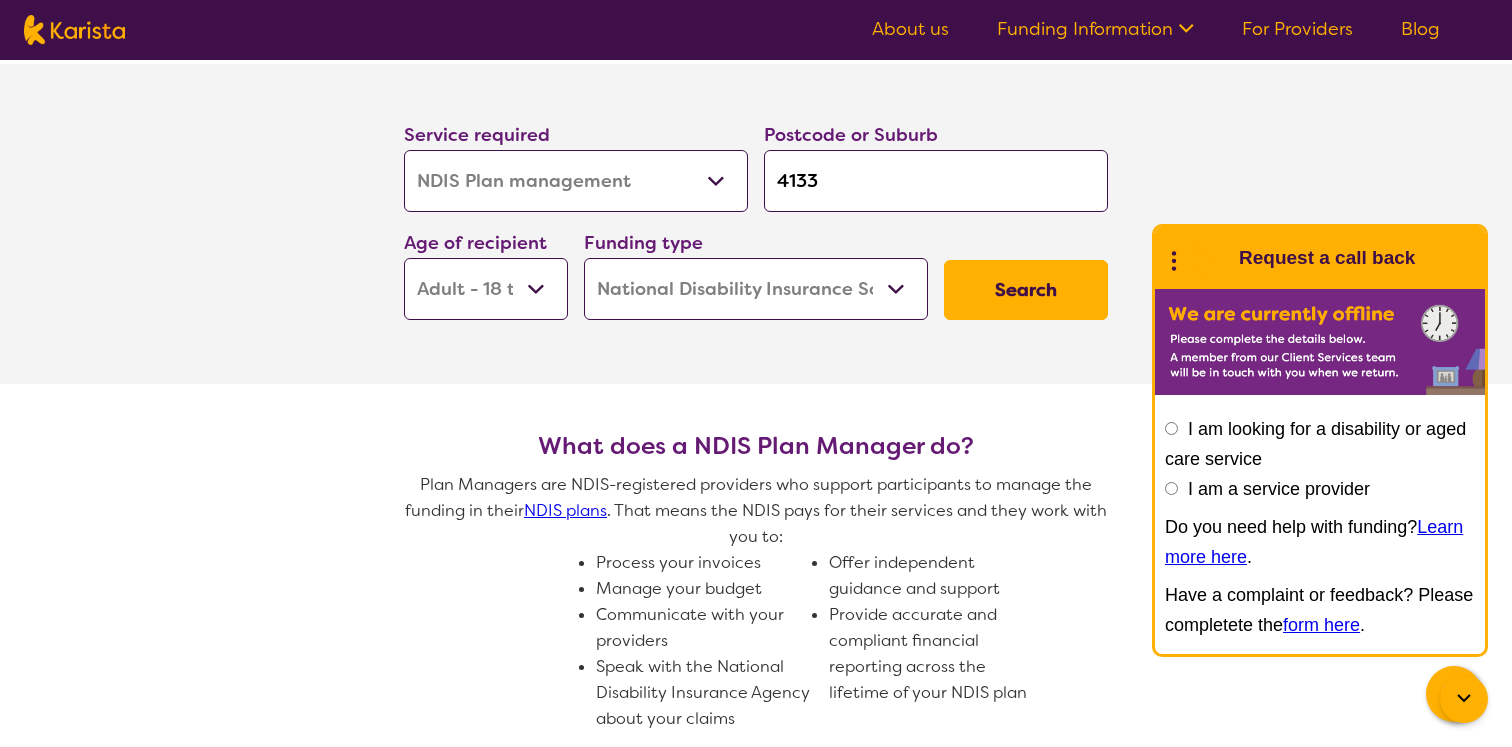select on "AD" 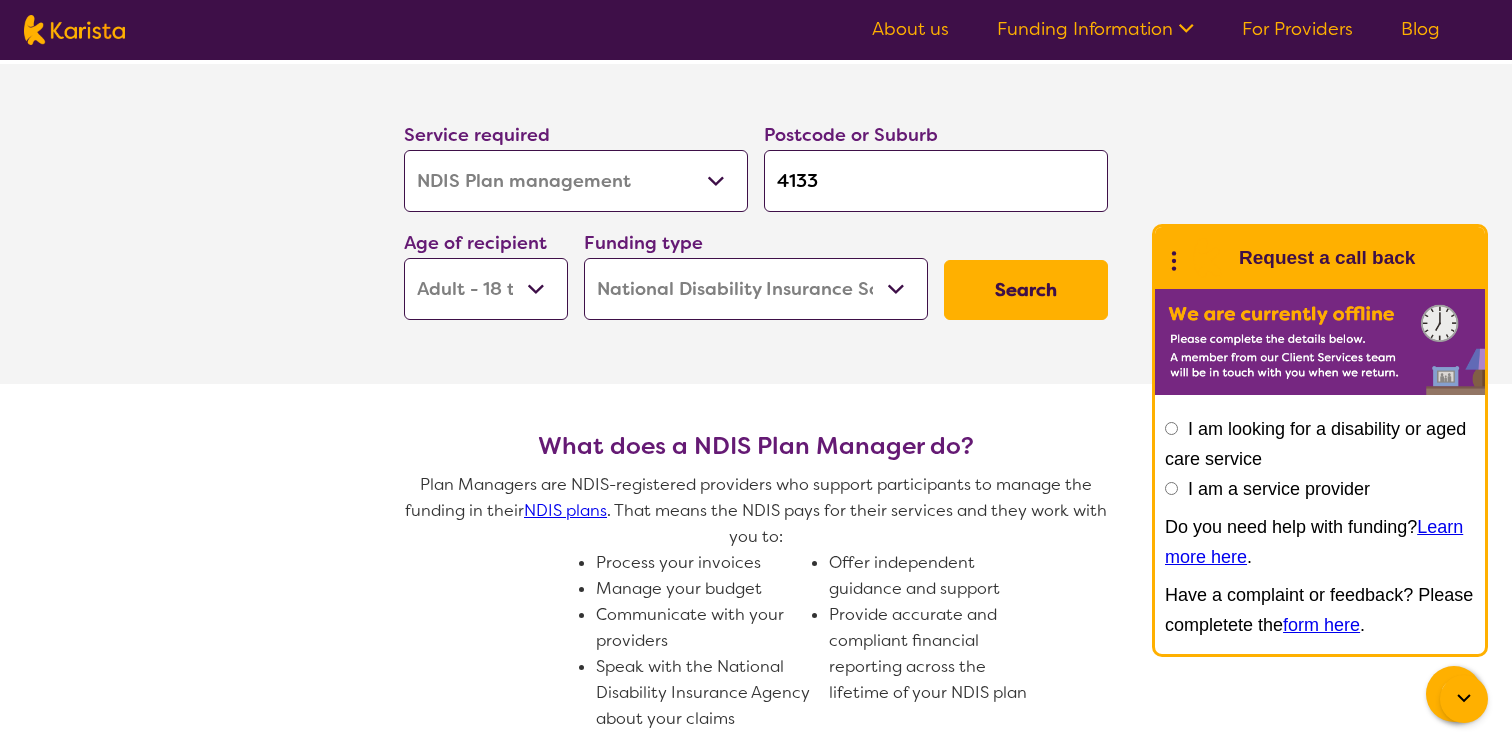 click on "Home Care Package (HCP) National Disability Insurance Scheme (NDIS) I don't know" at bounding box center (756, 289) 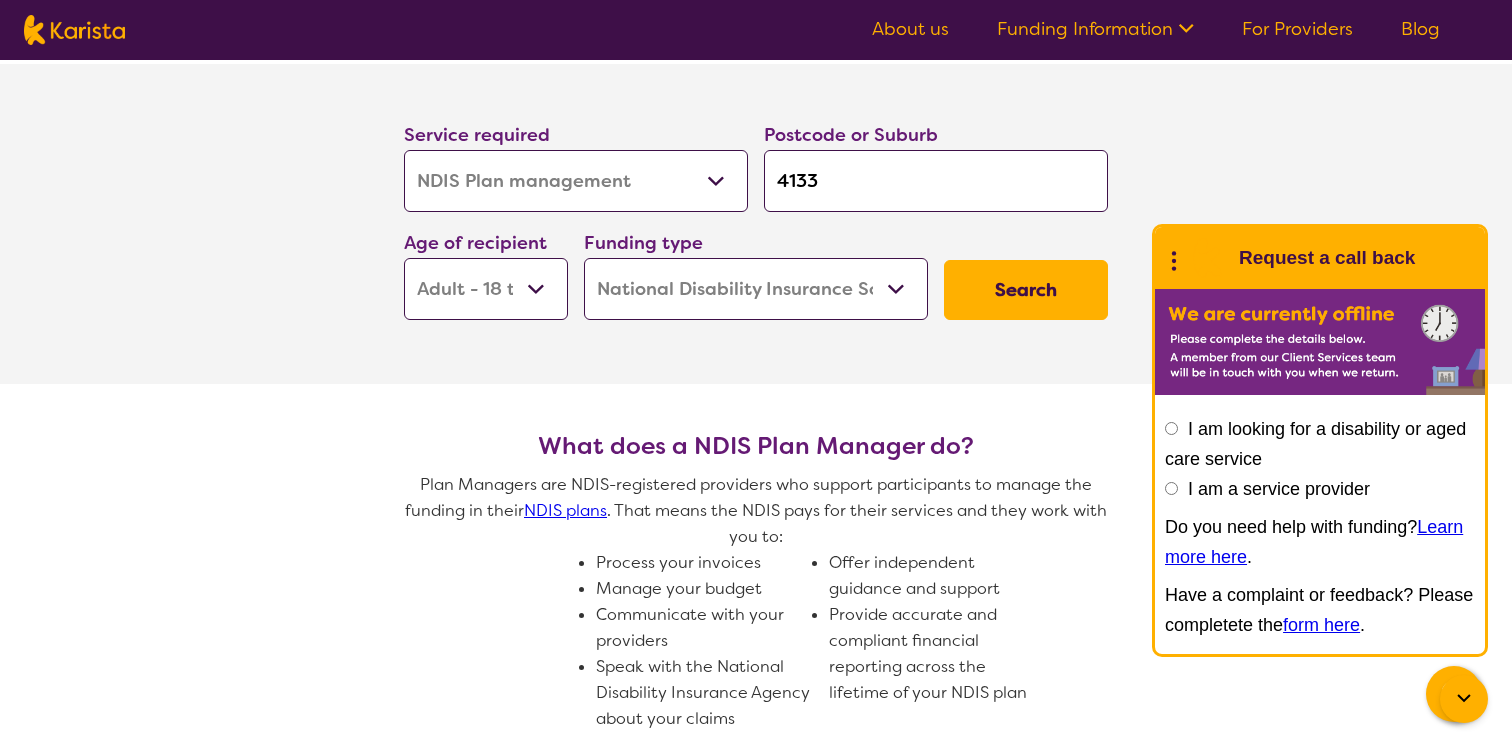 click on "Search" at bounding box center [1026, 290] 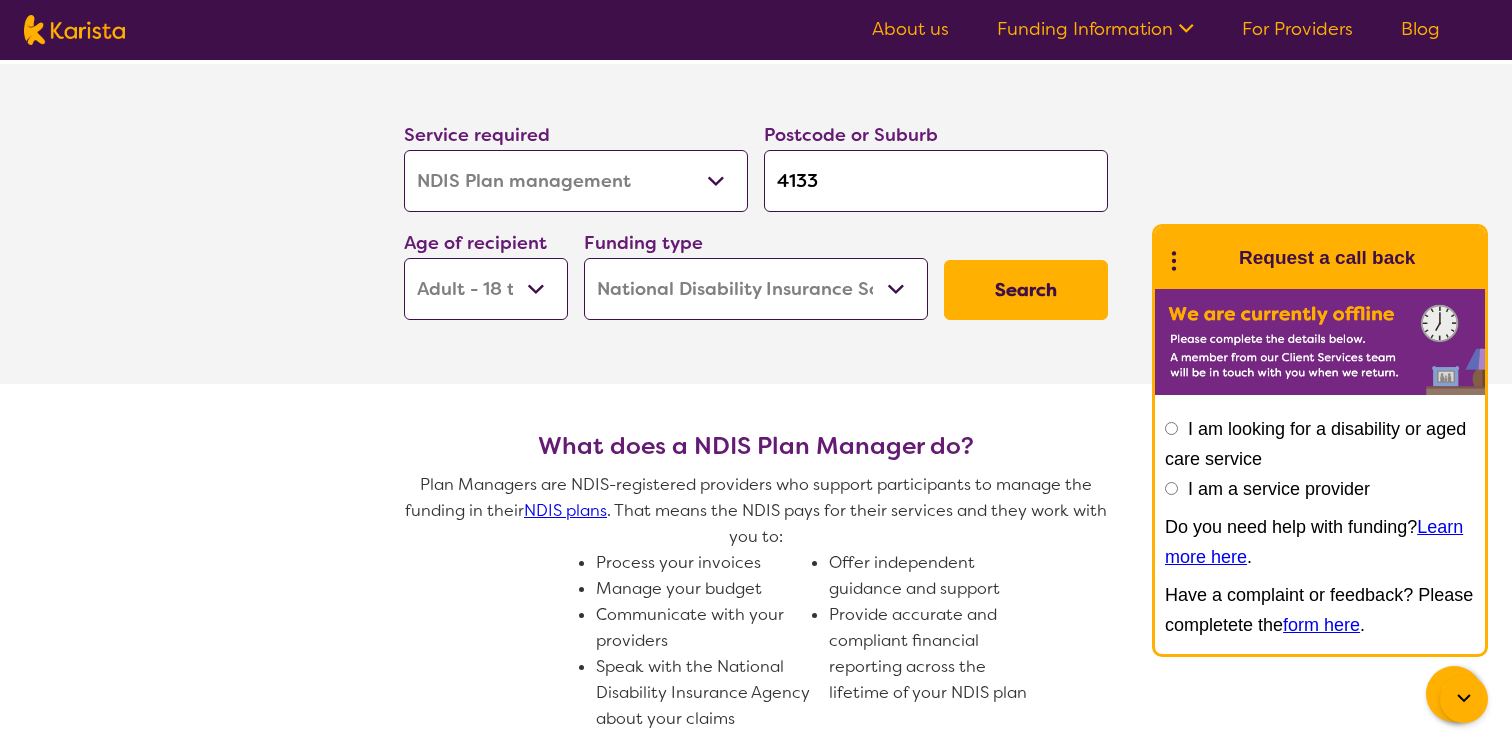 scroll, scrollTop: 0, scrollLeft: 0, axis: both 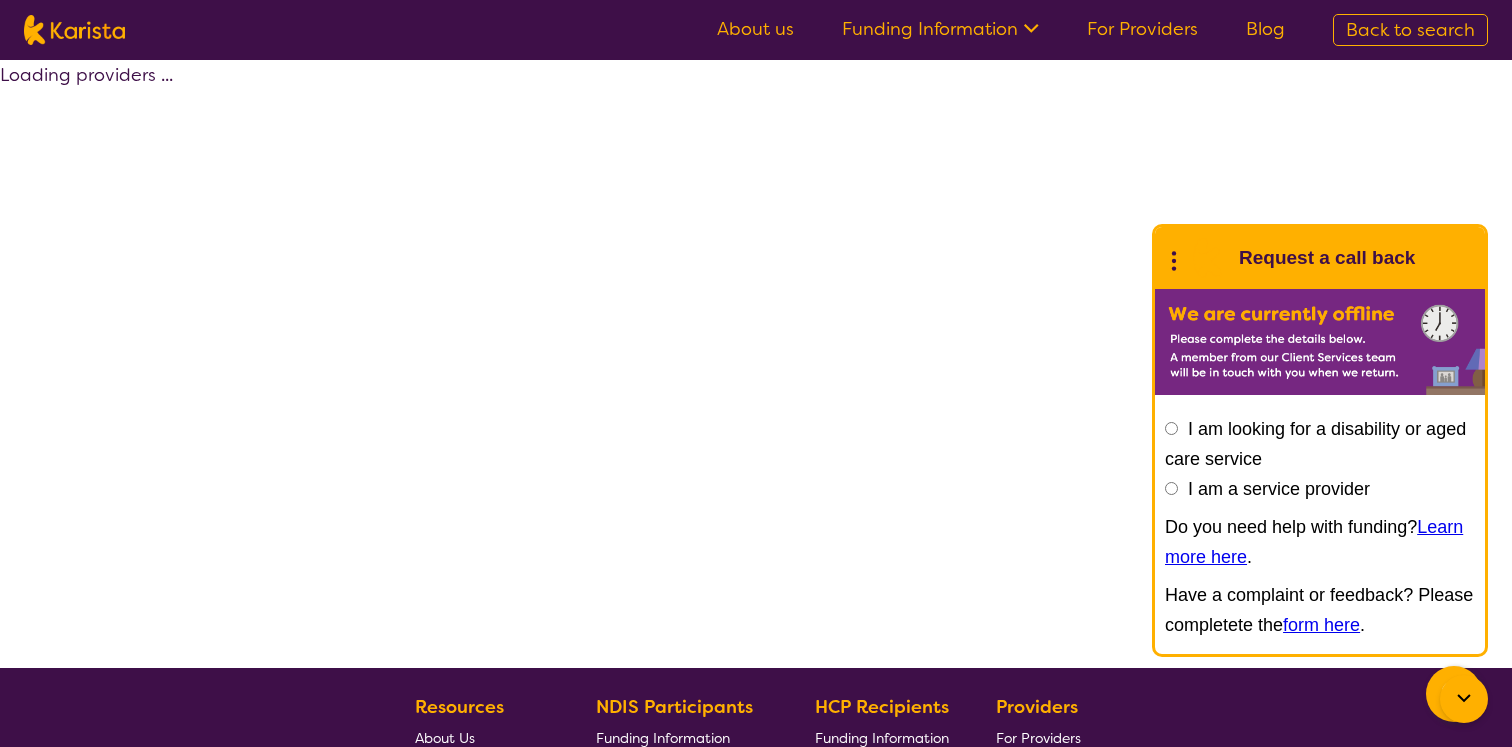 select on "by_score" 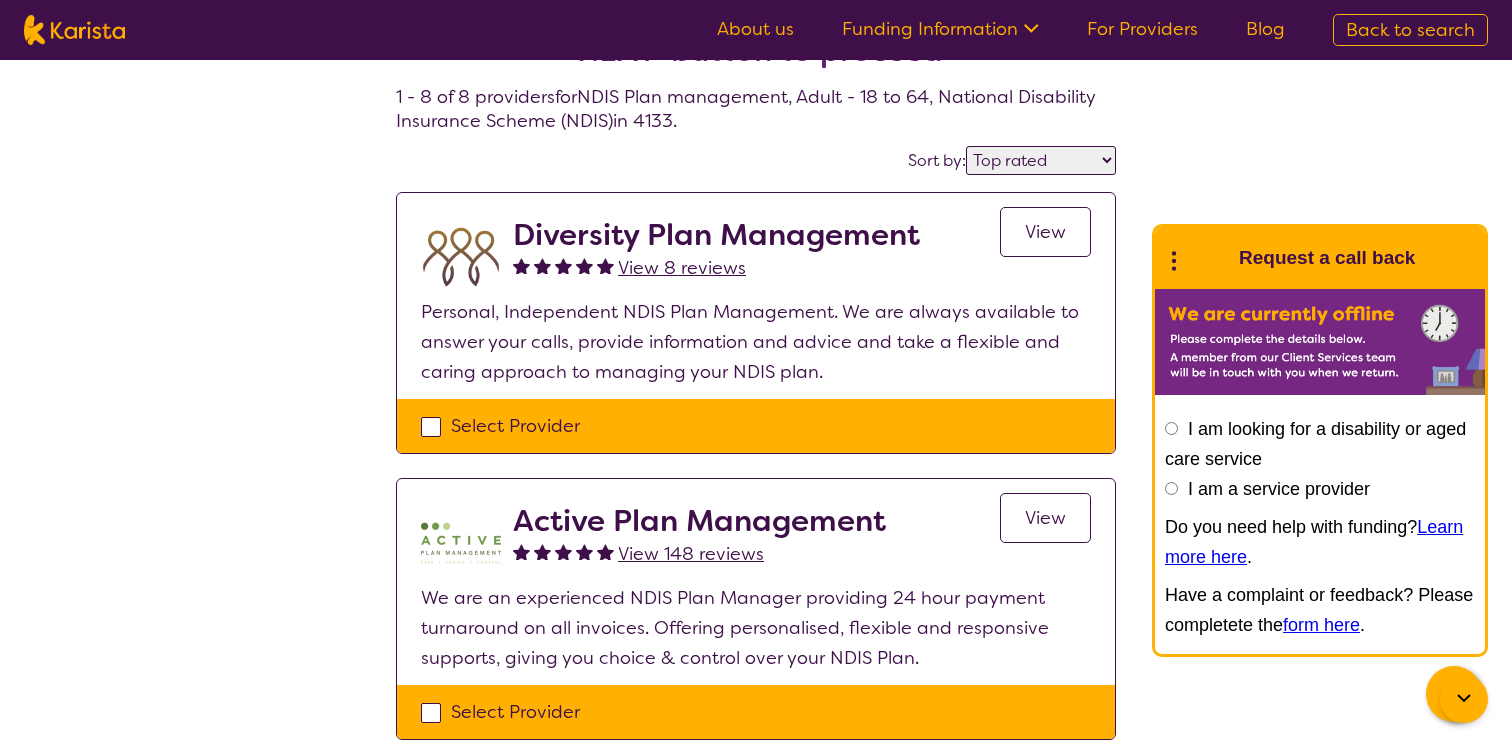 scroll, scrollTop: 124, scrollLeft: 0, axis: vertical 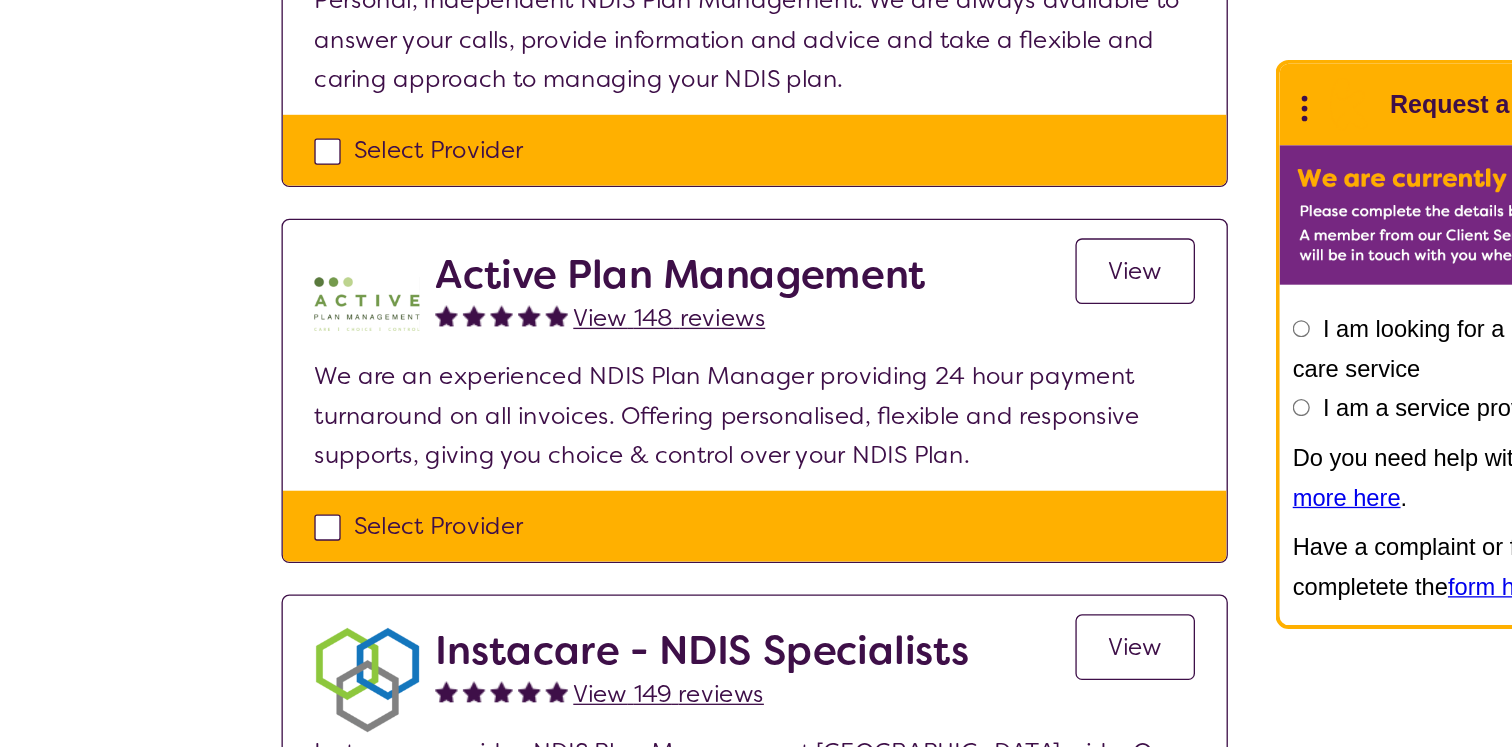 click on "We are an experienced NDIS Plan Manager providing 24 hour payment turnaround on all invoices.  Offering personalised, flexible and responsive supports, giving you choice & control over your NDIS Plan." at bounding box center [756, 495] 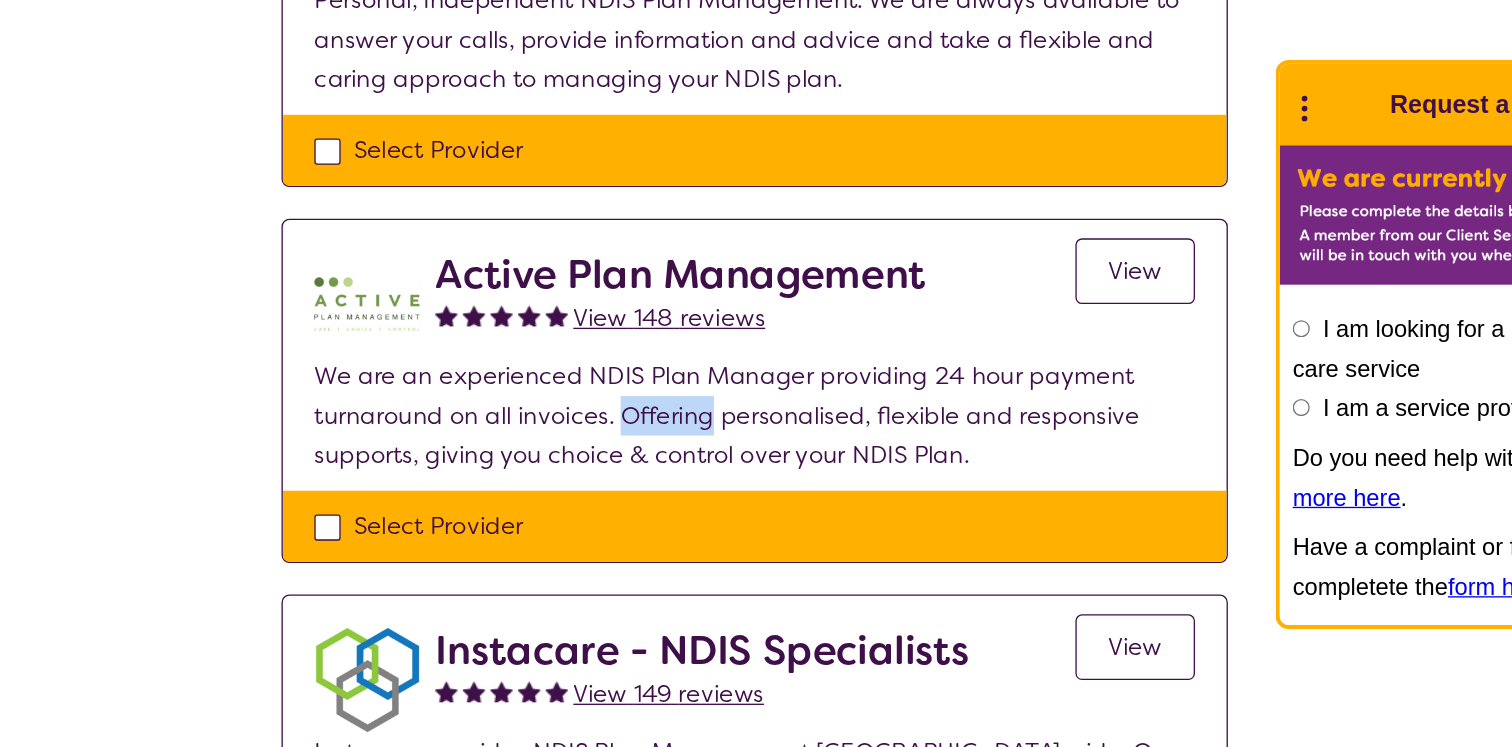 click on "We are an experienced NDIS Plan Manager providing 24 hour payment turnaround on all invoices.  Offering personalised, flexible and responsive supports, giving you choice & control over your NDIS Plan." at bounding box center (756, 495) 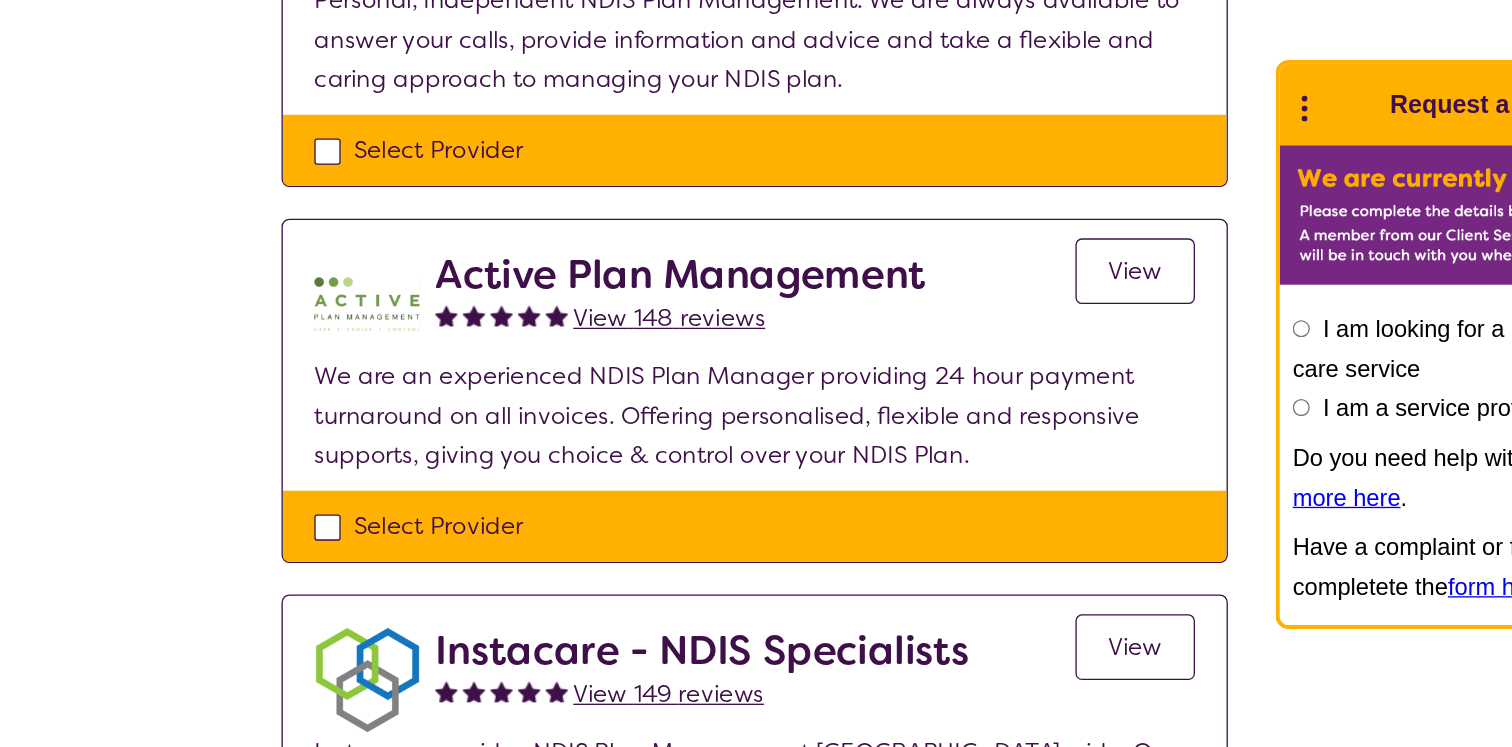 click on "We are an experienced NDIS Plan Manager providing 24 hour payment turnaround on all invoices.  Offering personalised, flexible and responsive supports, giving you choice & control over your NDIS Plan." at bounding box center (756, 495) 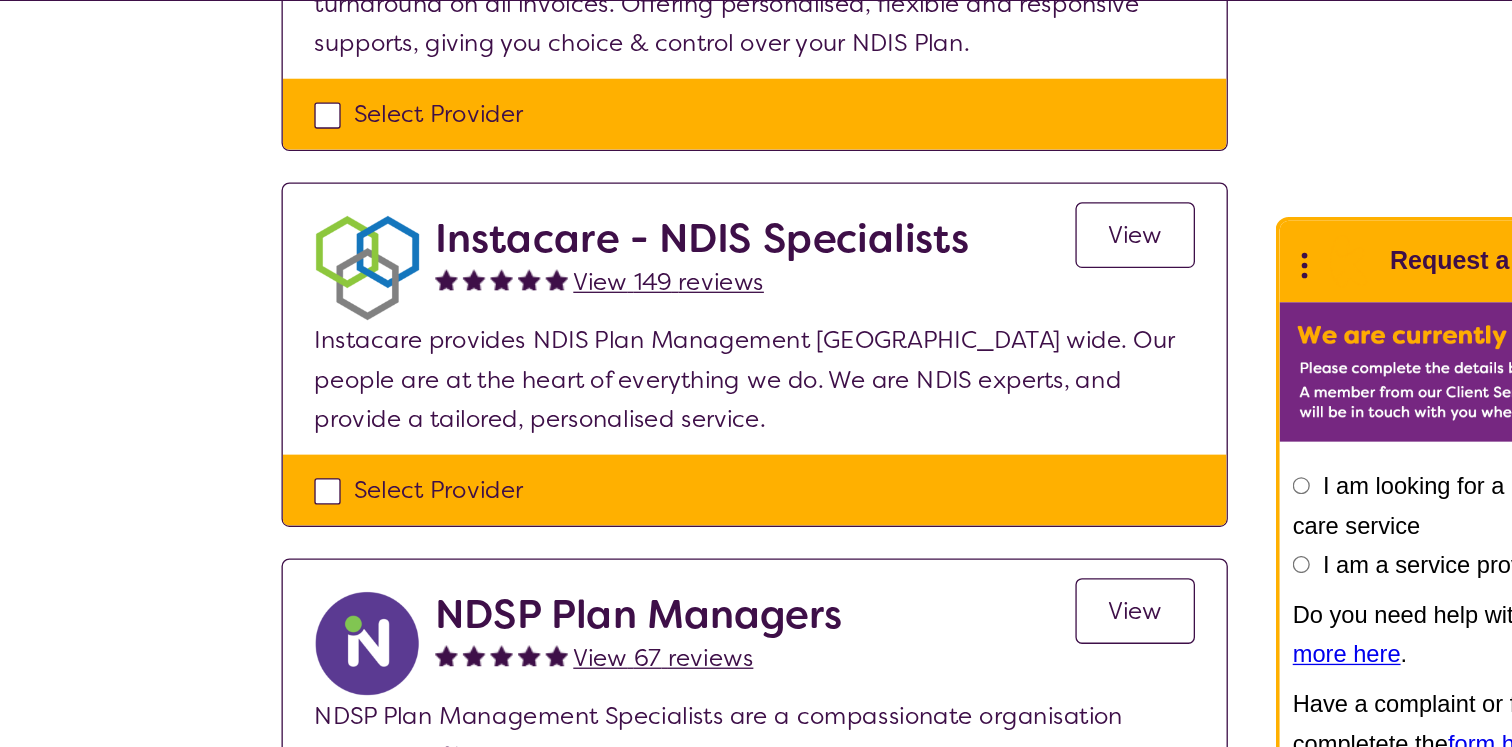 scroll, scrollTop: 629, scrollLeft: 0, axis: vertical 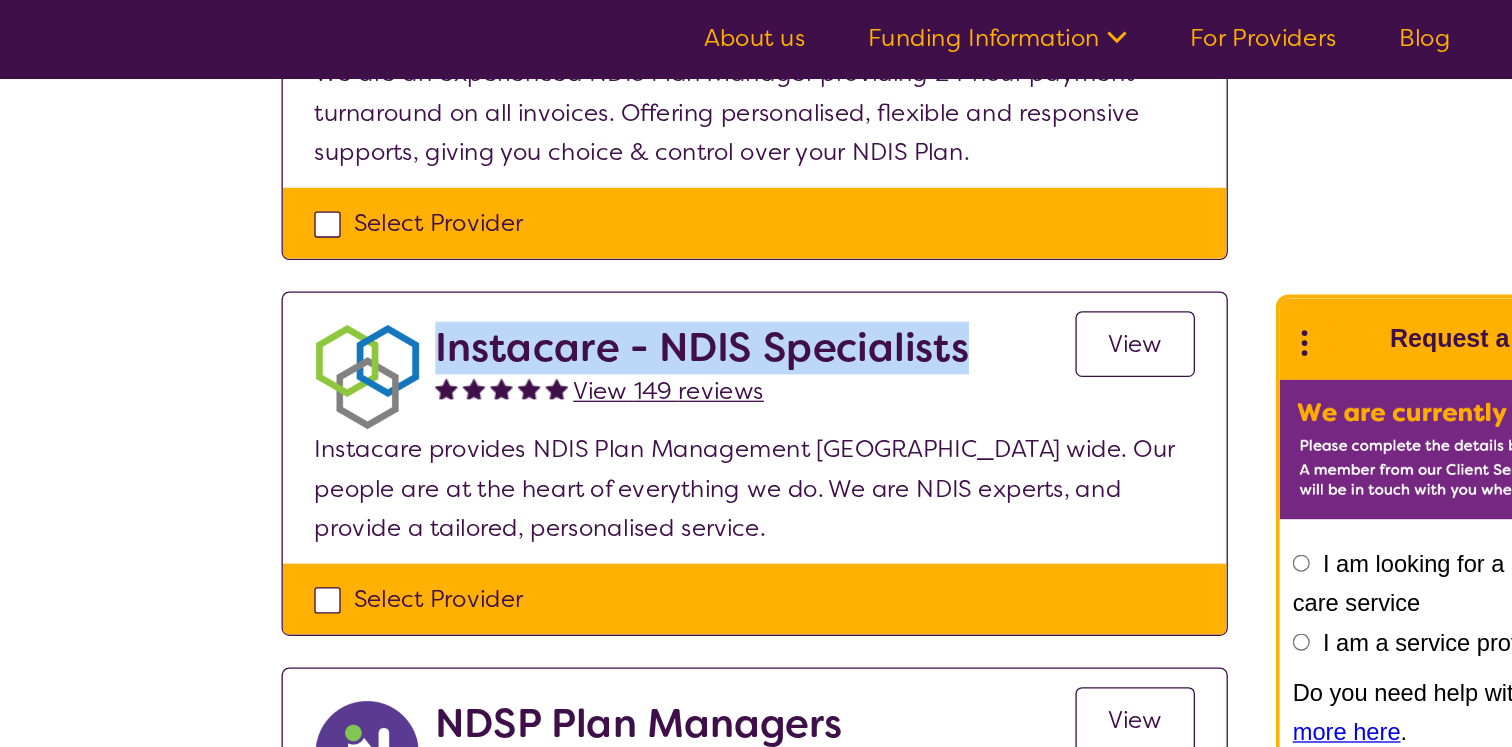 drag, startPoint x: 915, startPoint y: 258, endPoint x: 513, endPoint y: 259, distance: 402.00125 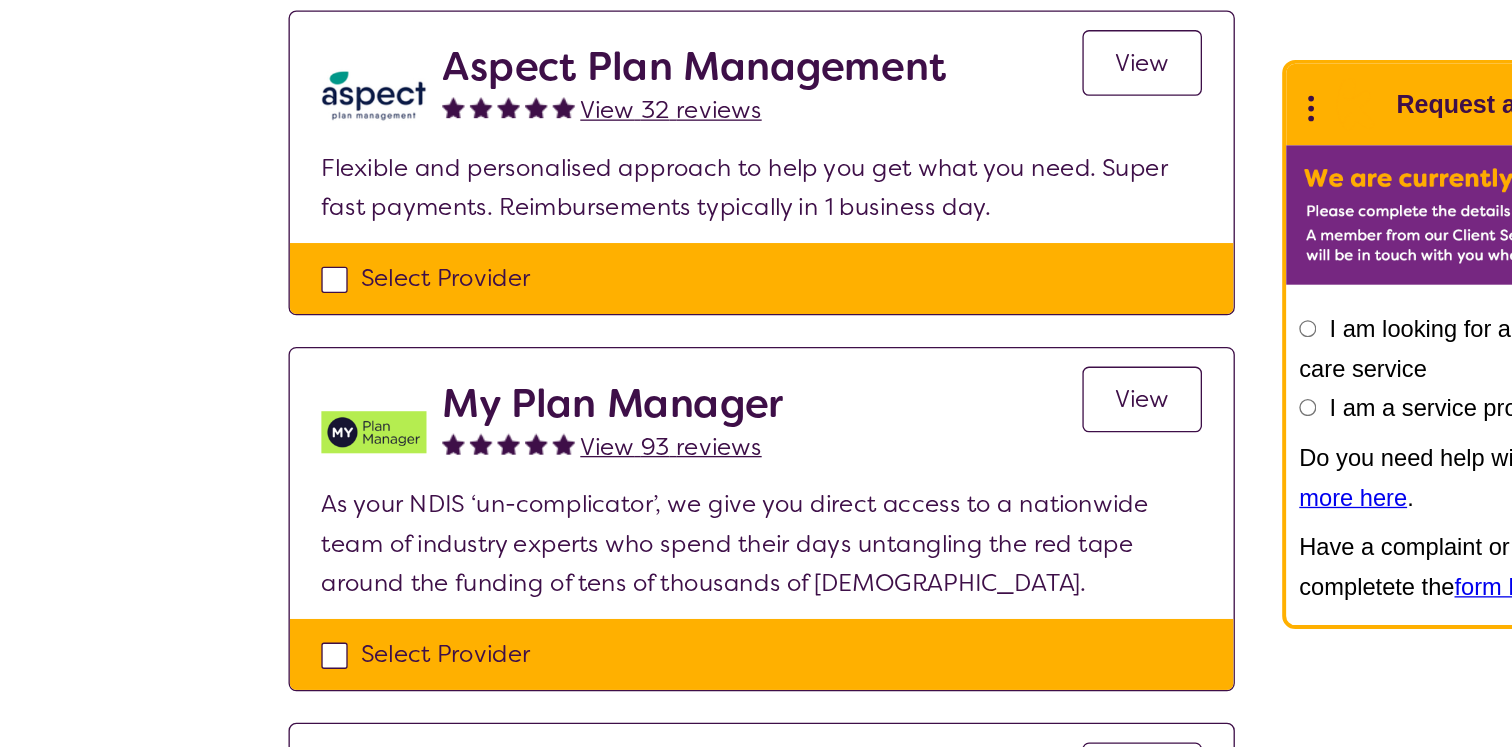 scroll, scrollTop: 1251, scrollLeft: 0, axis: vertical 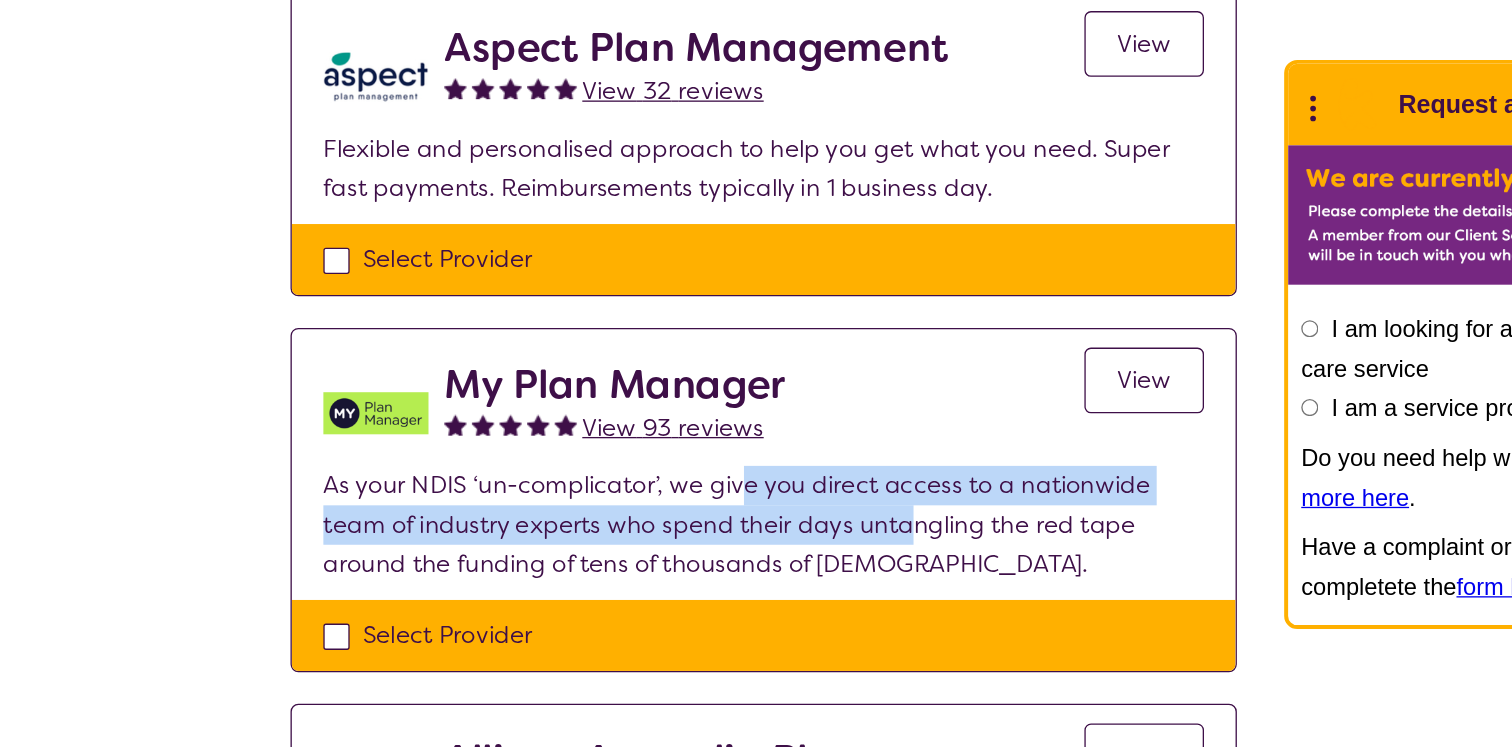 drag, startPoint x: 739, startPoint y: 548, endPoint x: 865, endPoint y: 563, distance: 126.88972 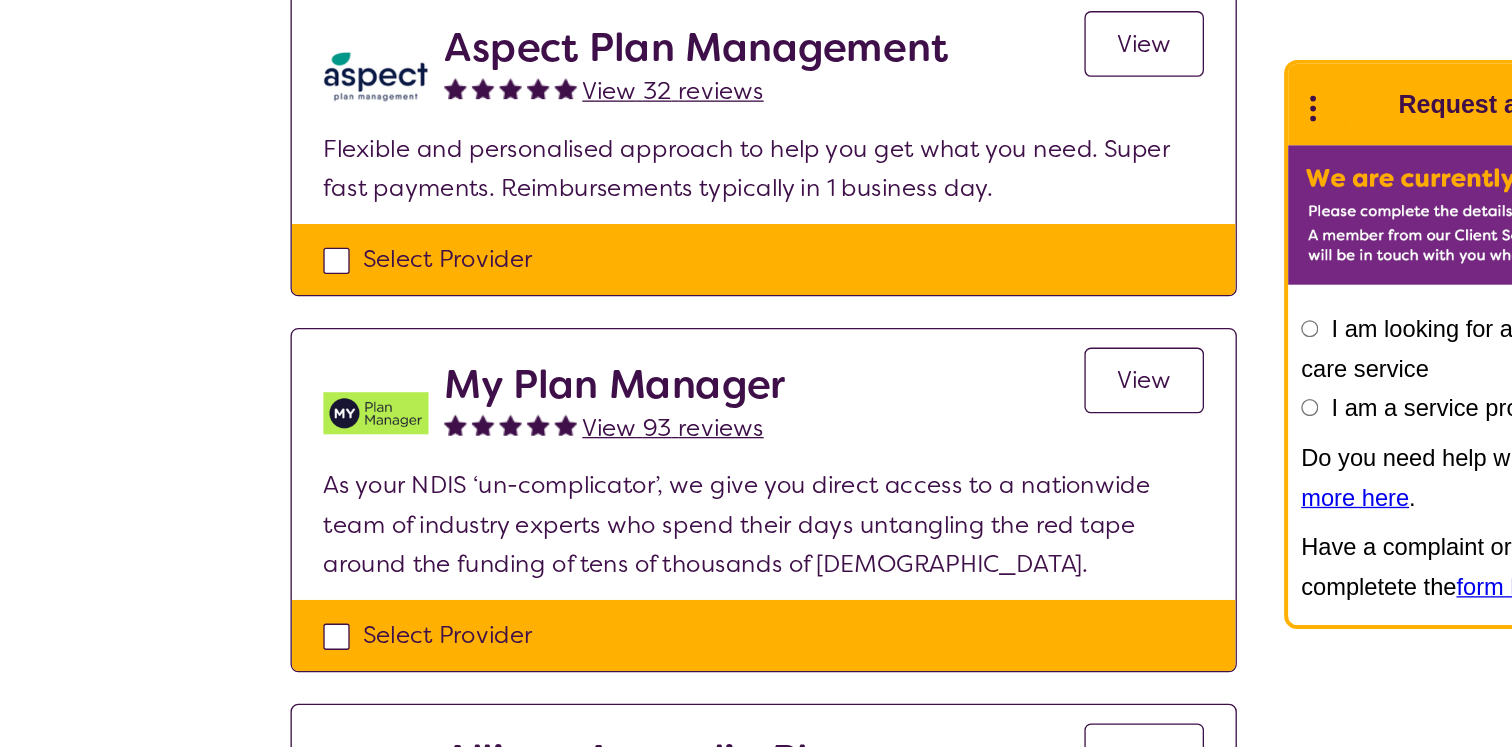 click on "As your NDIS ‘un-complicator’, we give you direct access to a nationwide team of industry experts who spend their days untangling the red tape around the funding of tens of thousands of [DEMOGRAPHIC_DATA]." at bounding box center [756, 578] 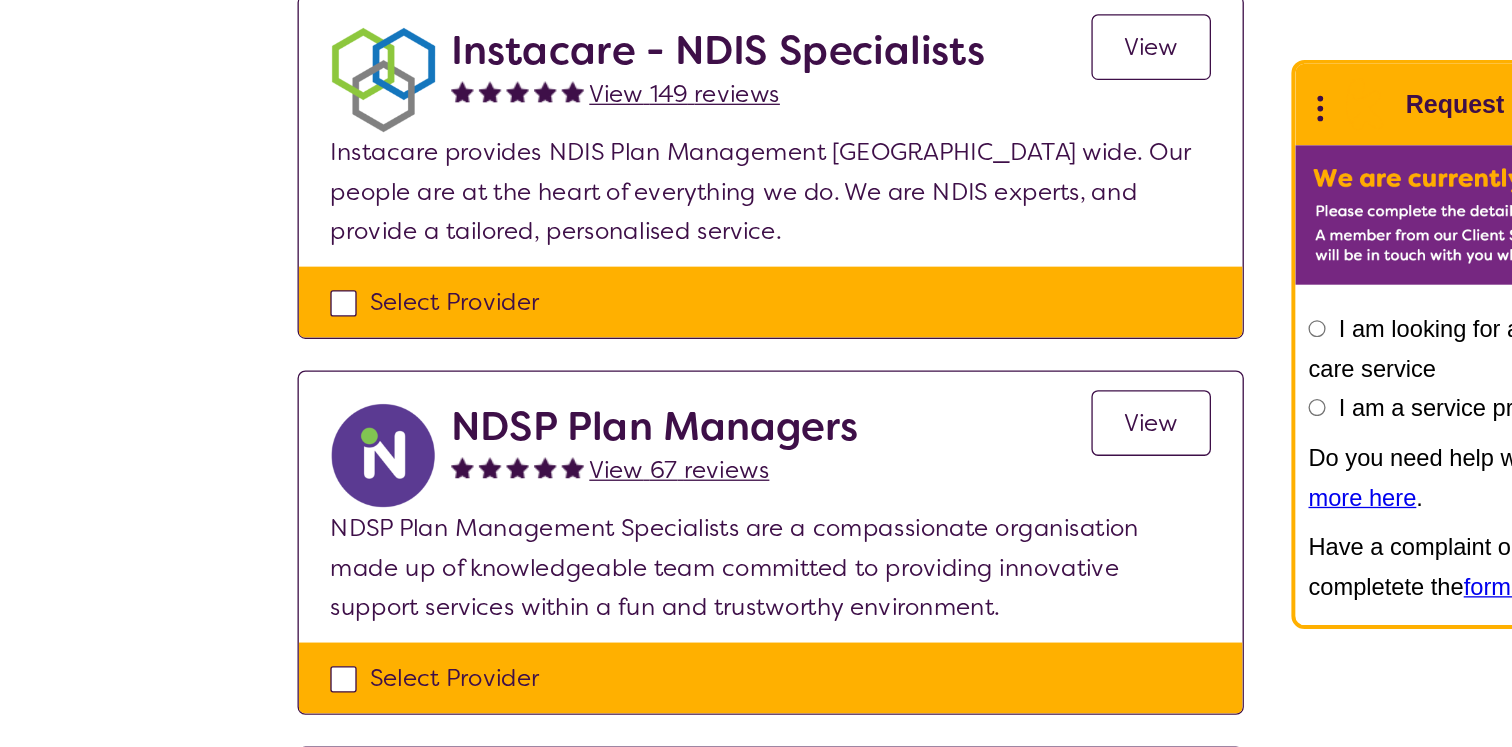 scroll, scrollTop: 682, scrollLeft: 0, axis: vertical 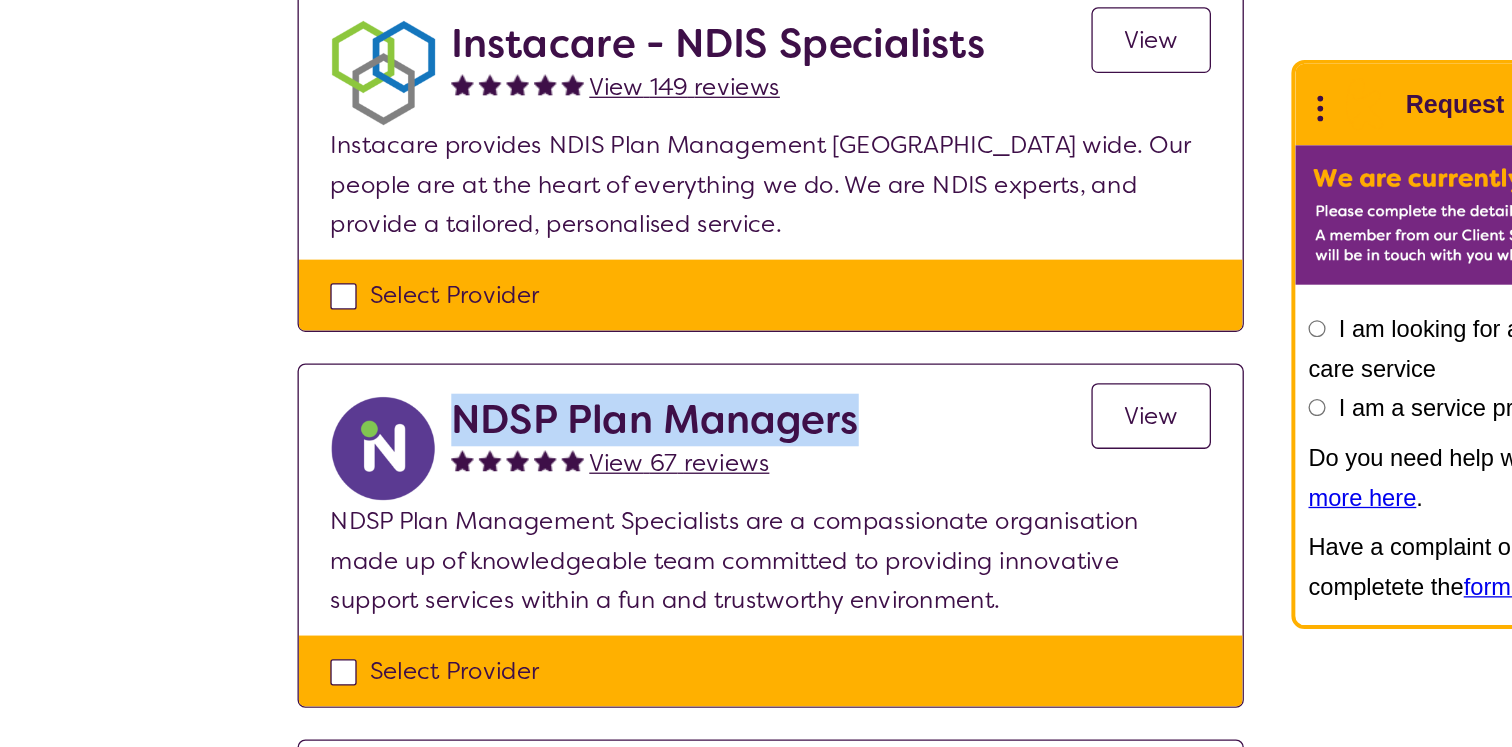 drag, startPoint x: 830, startPoint y: 501, endPoint x: 519, endPoint y: 495, distance: 311.05786 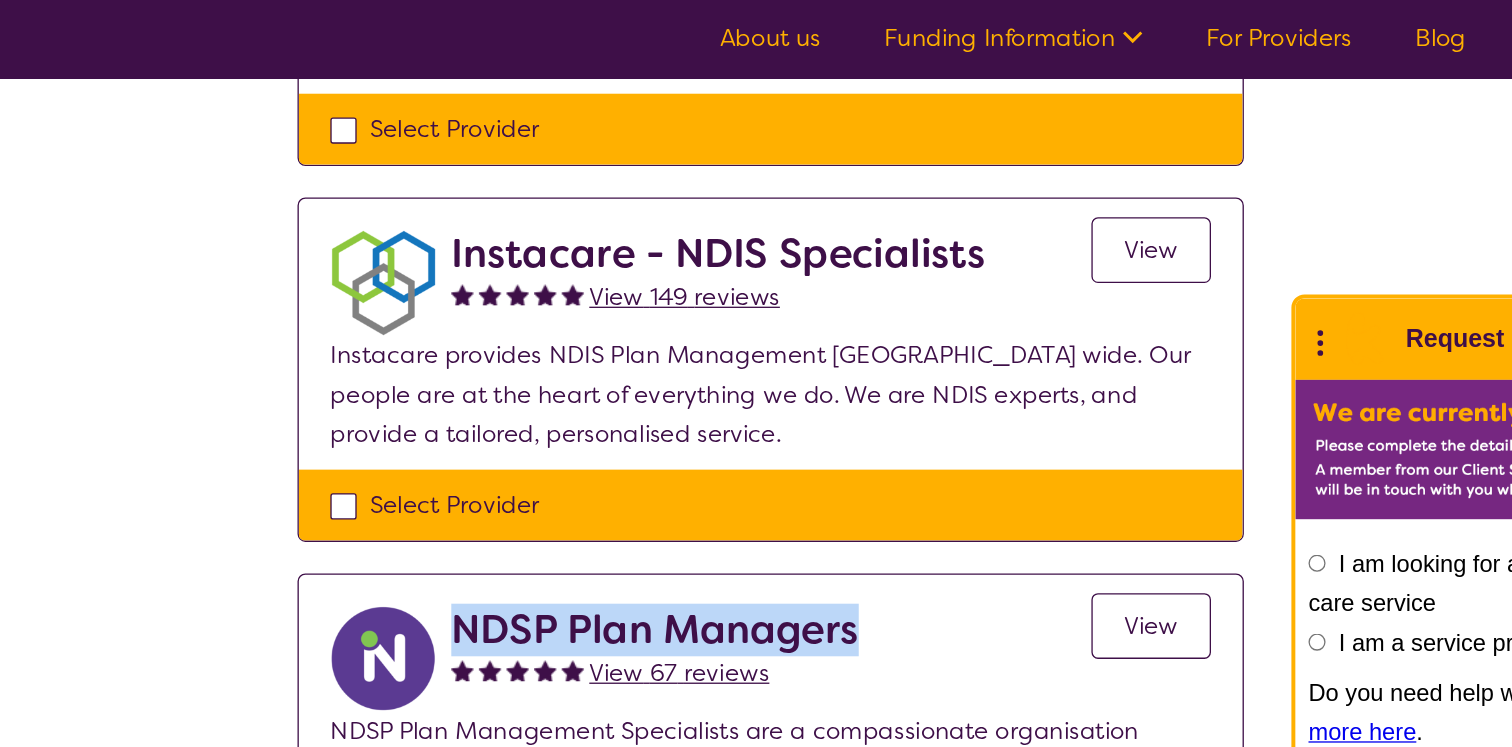 scroll, scrollTop: 684, scrollLeft: 0, axis: vertical 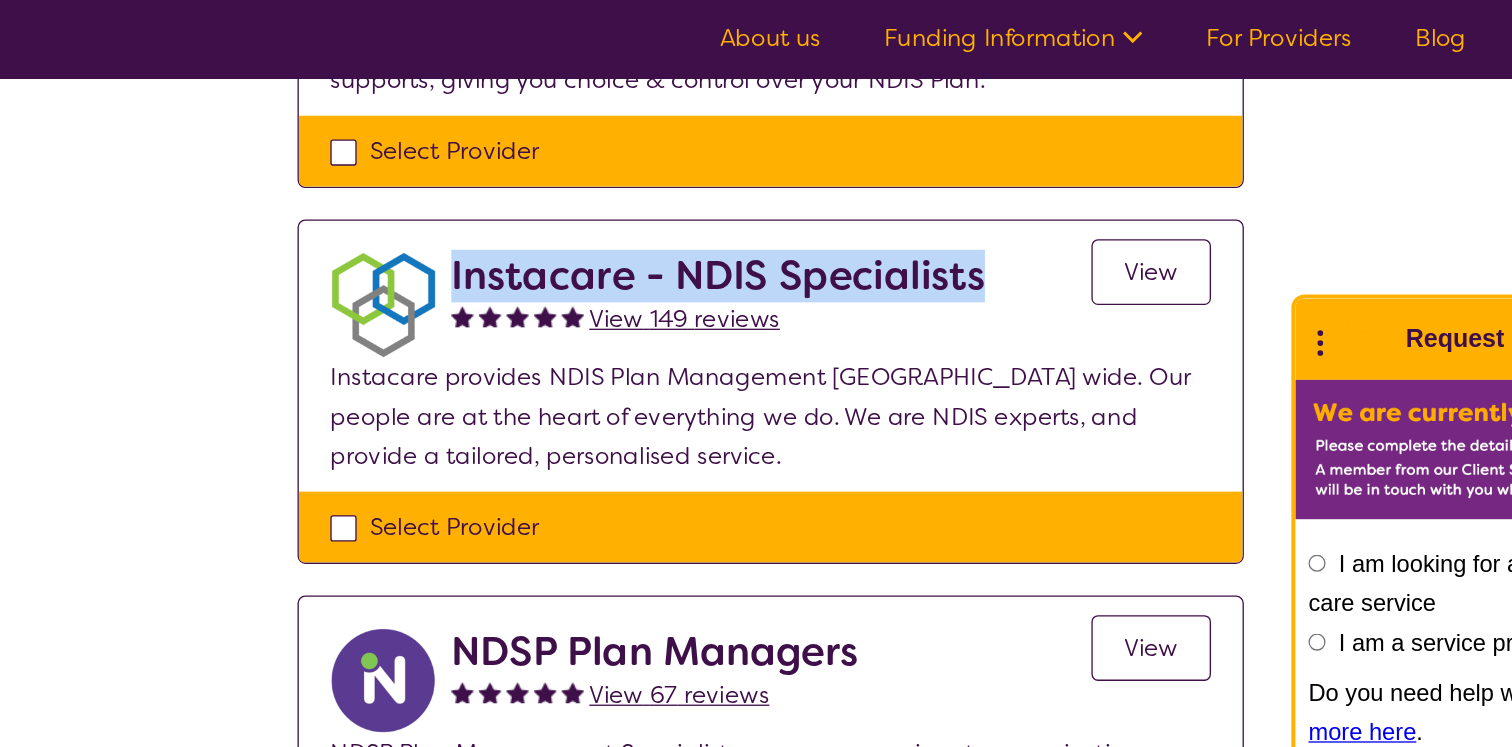 drag, startPoint x: 918, startPoint y: 209, endPoint x: 517, endPoint y: 211, distance: 401.00497 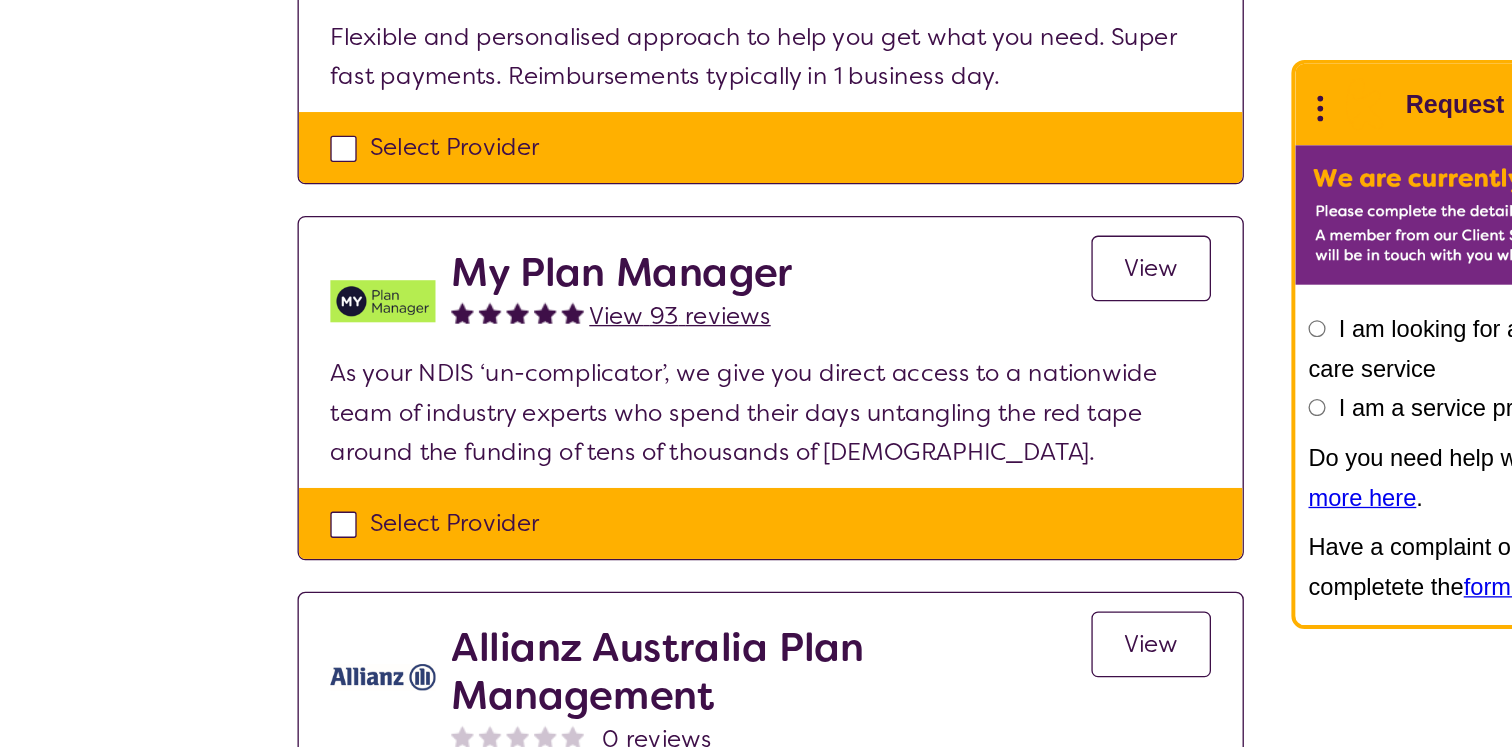 scroll, scrollTop: 1338, scrollLeft: 0, axis: vertical 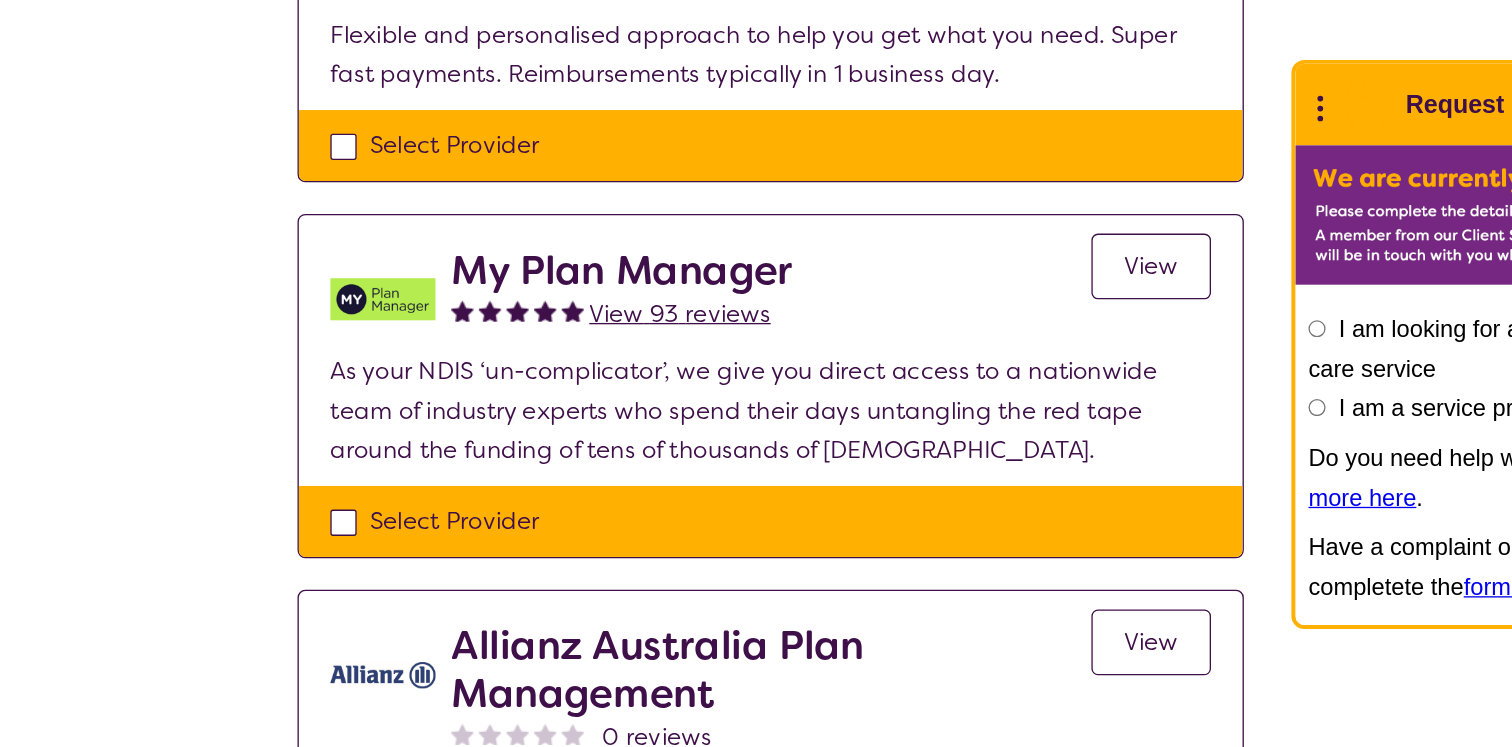 click on "As your NDIS ‘un-complicator’, we give you direct access to a nationwide team of industry experts who spend their days untangling the red tape around the funding of tens of thousands of [DEMOGRAPHIC_DATA]." at bounding box center [756, 491] 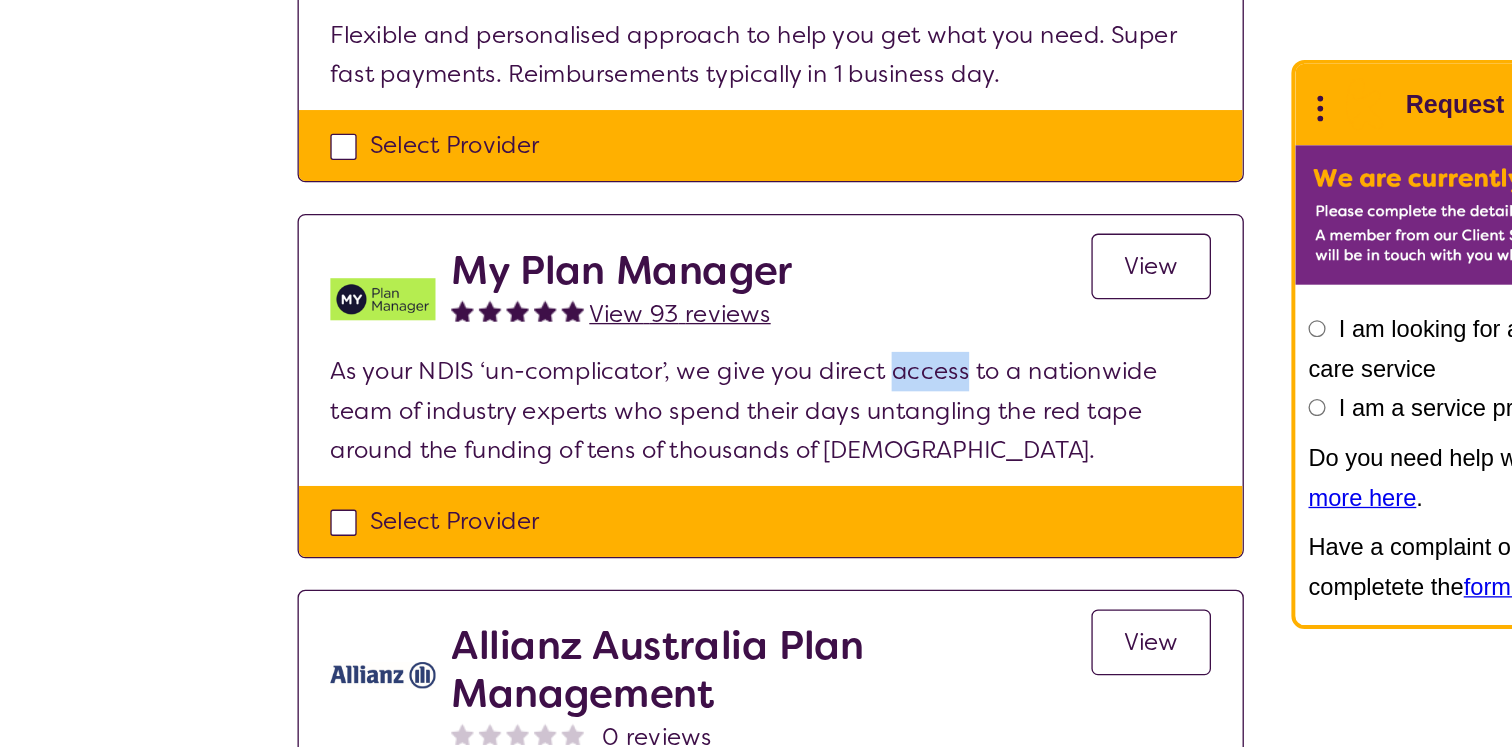 click on "As your NDIS ‘un-complicator’, we give you direct access to a nationwide team of industry experts who spend their days untangling the red tape around the funding of tens of thousands of [DEMOGRAPHIC_DATA]." at bounding box center (756, 491) 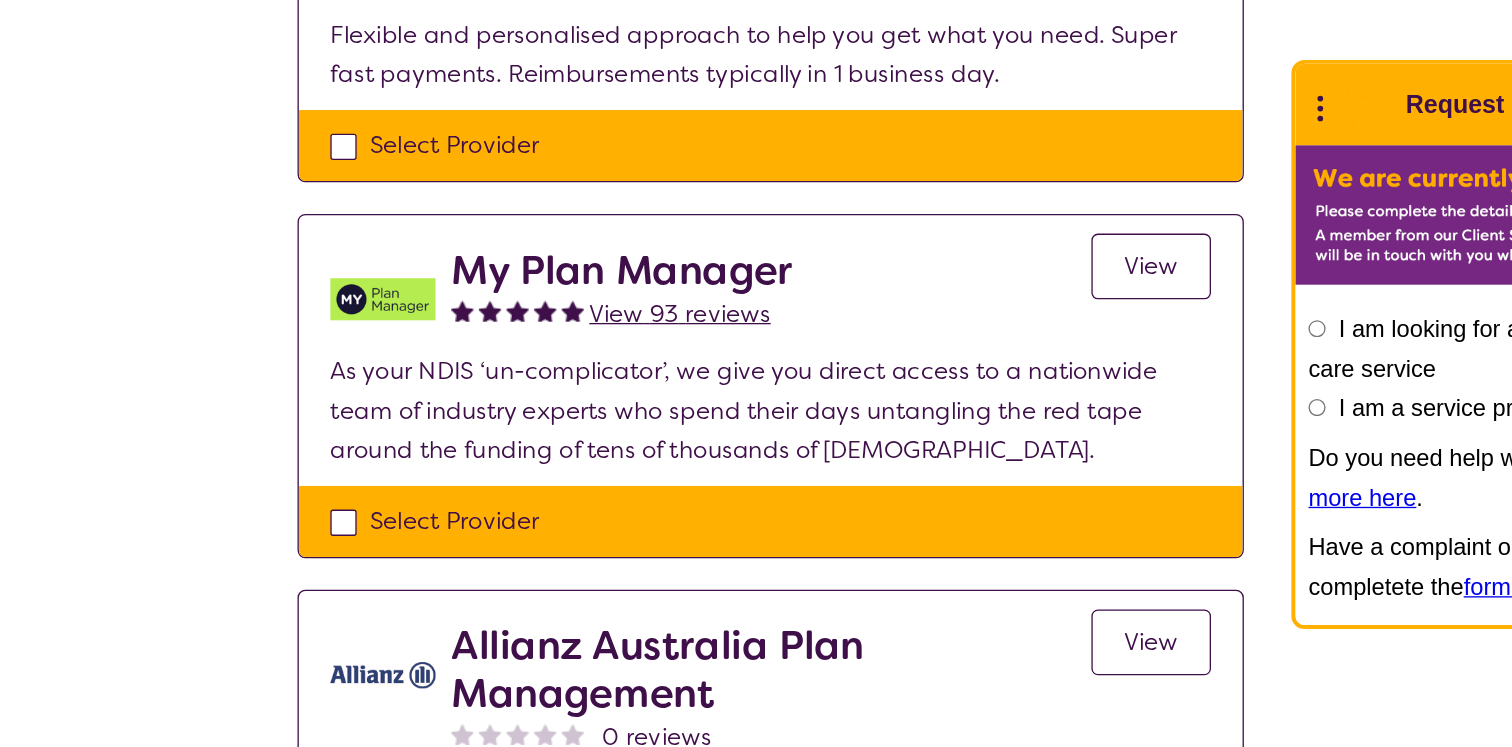 click on "As your NDIS ‘un-complicator’, we give you direct access to a nationwide team of industry experts who spend their days untangling the red tape around the funding of tens of thousands of [DEMOGRAPHIC_DATA]." at bounding box center [756, 491] 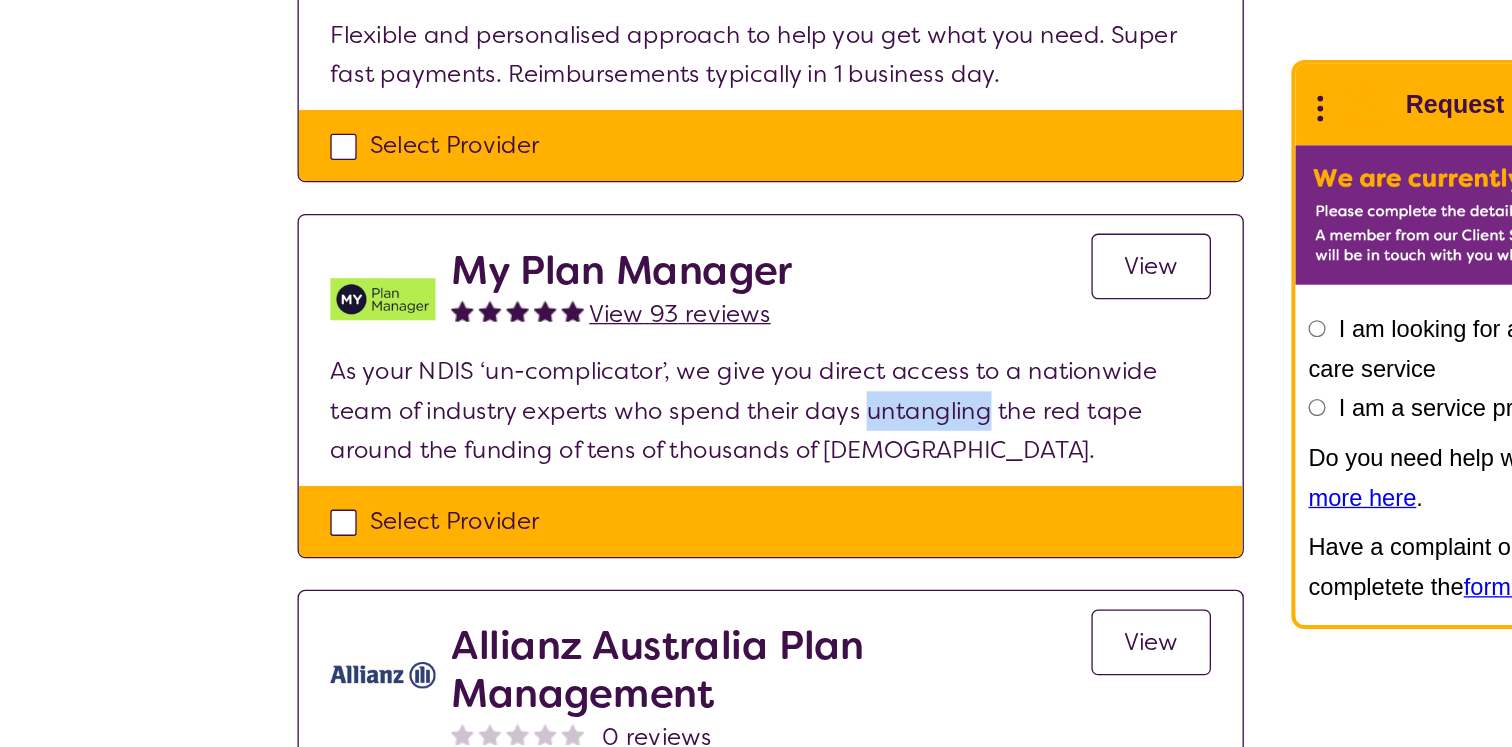 click on "As your NDIS ‘un-complicator’, we give you direct access to a nationwide team of industry experts who spend their days untangling the red tape around the funding of tens of thousands of [DEMOGRAPHIC_DATA]." at bounding box center [756, 491] 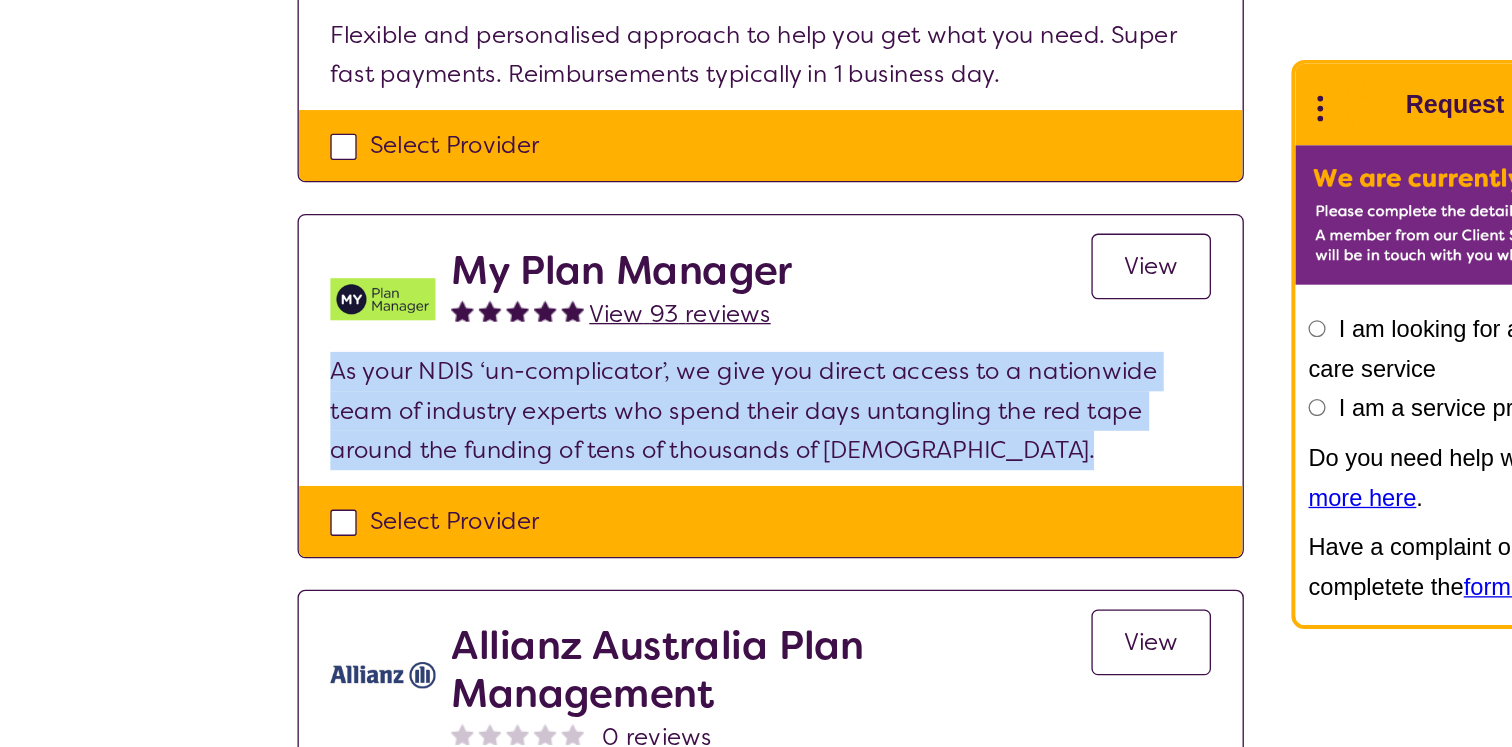 click on "As your NDIS ‘un-complicator’, we give you direct access to a nationwide team of industry experts who spend their days untangling the red tape around the funding of tens of thousands of [DEMOGRAPHIC_DATA]." at bounding box center [756, 491] 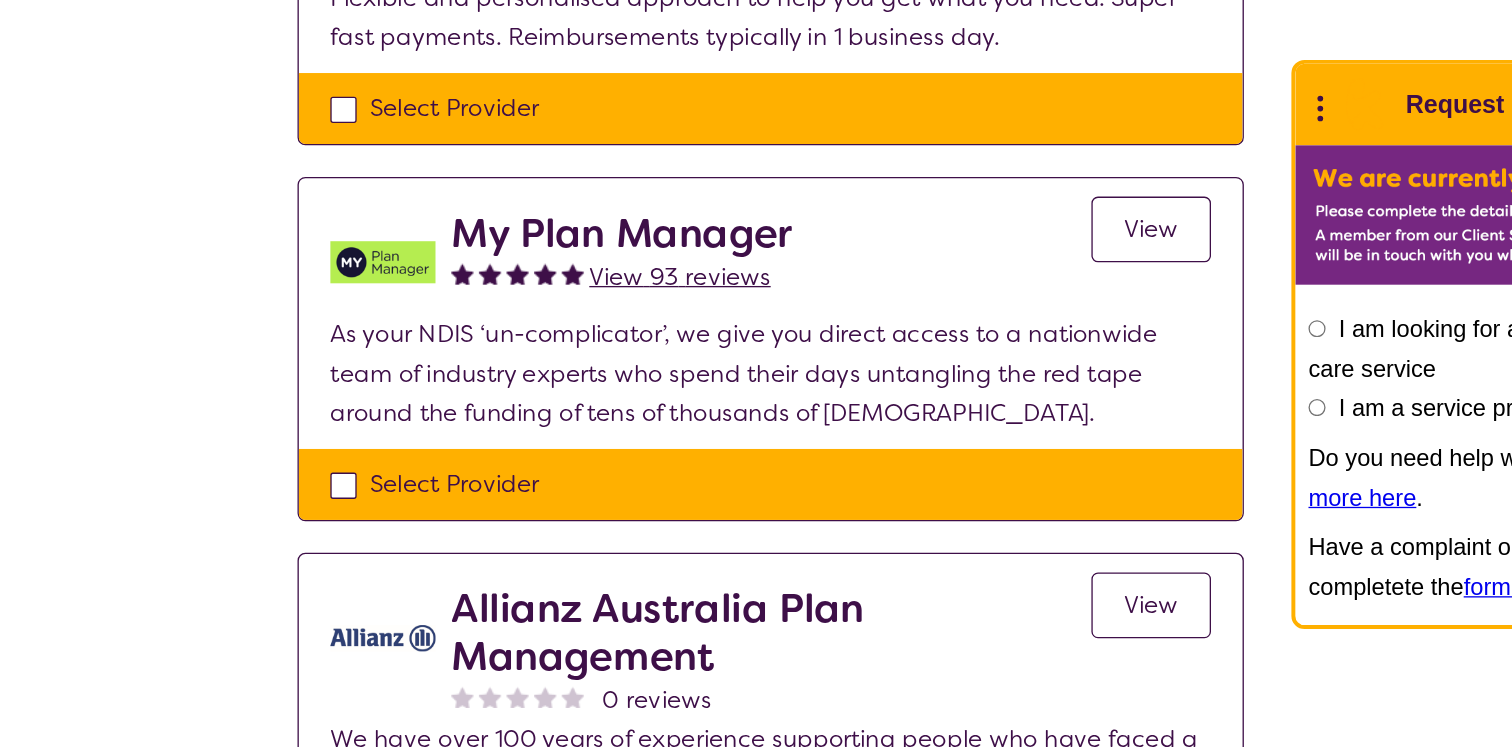 scroll, scrollTop: 1372, scrollLeft: 0, axis: vertical 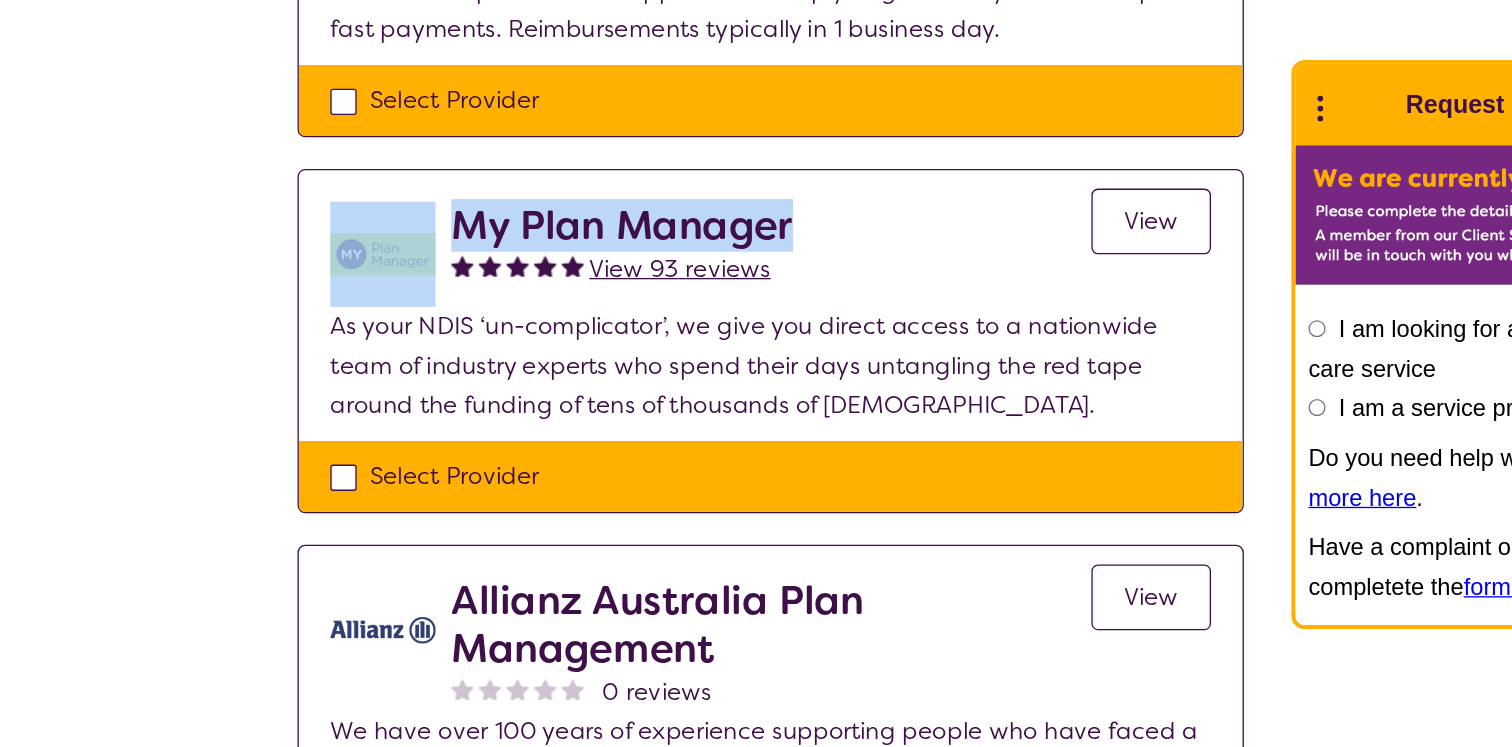 drag, startPoint x: 776, startPoint y: 343, endPoint x: 491, endPoint y: 343, distance: 285 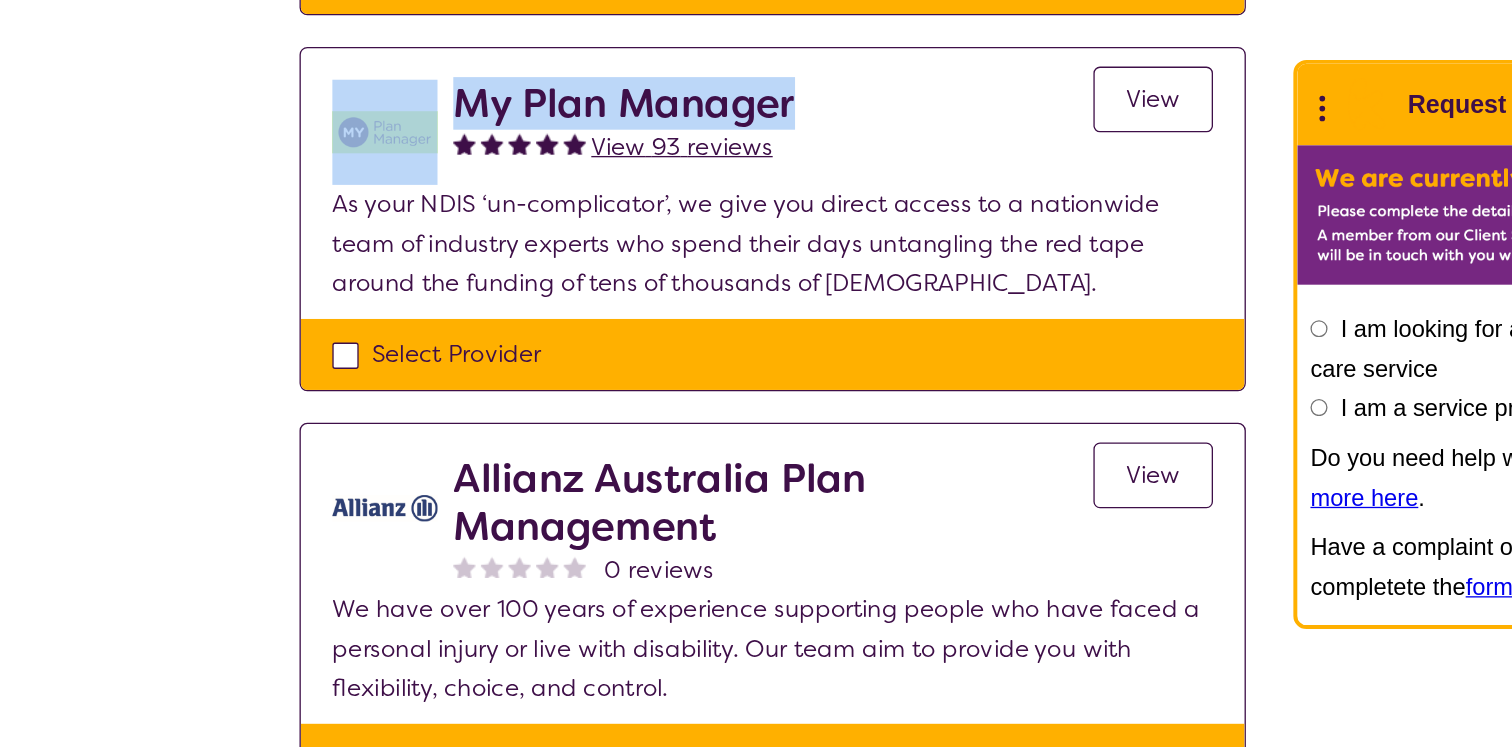 copy on "My Plan Manager" 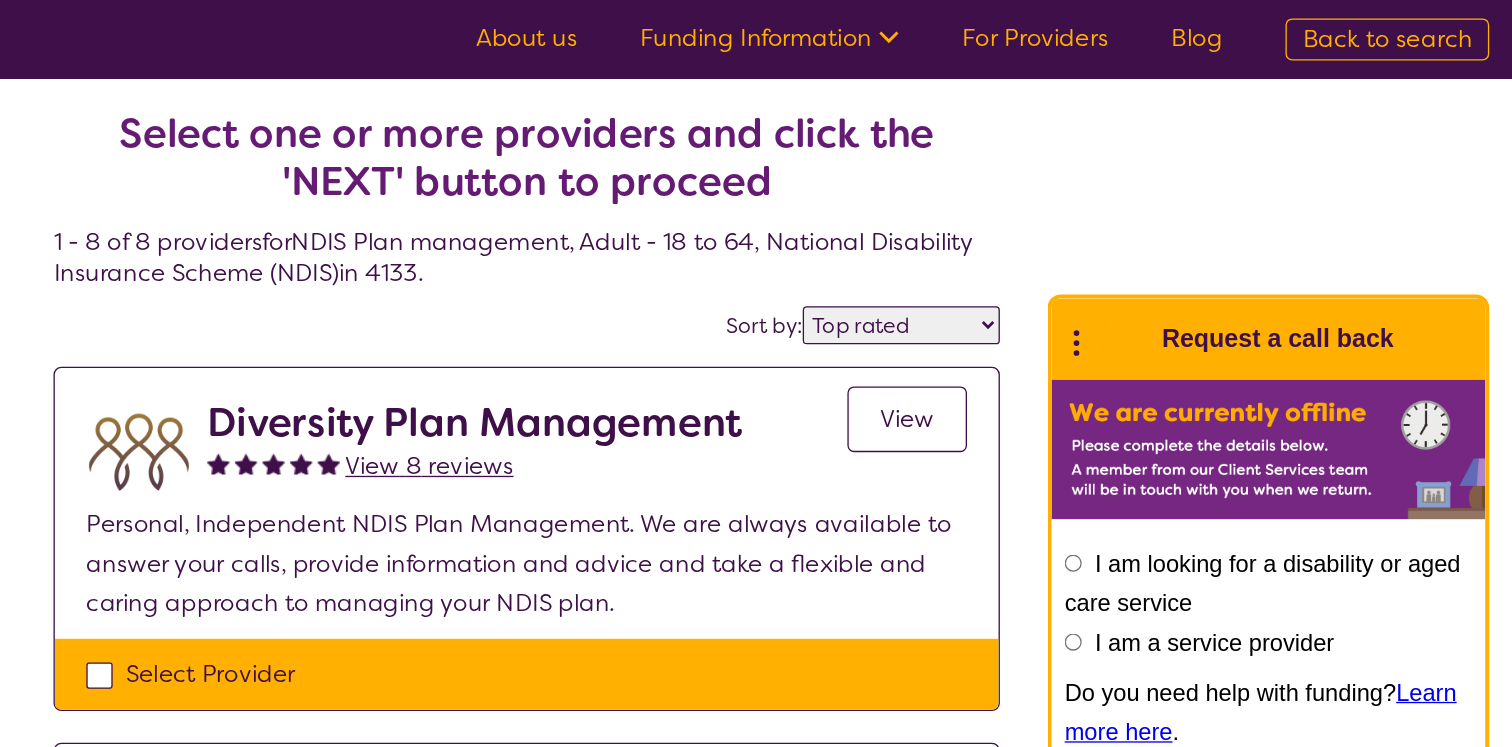 scroll, scrollTop: 0, scrollLeft: 0, axis: both 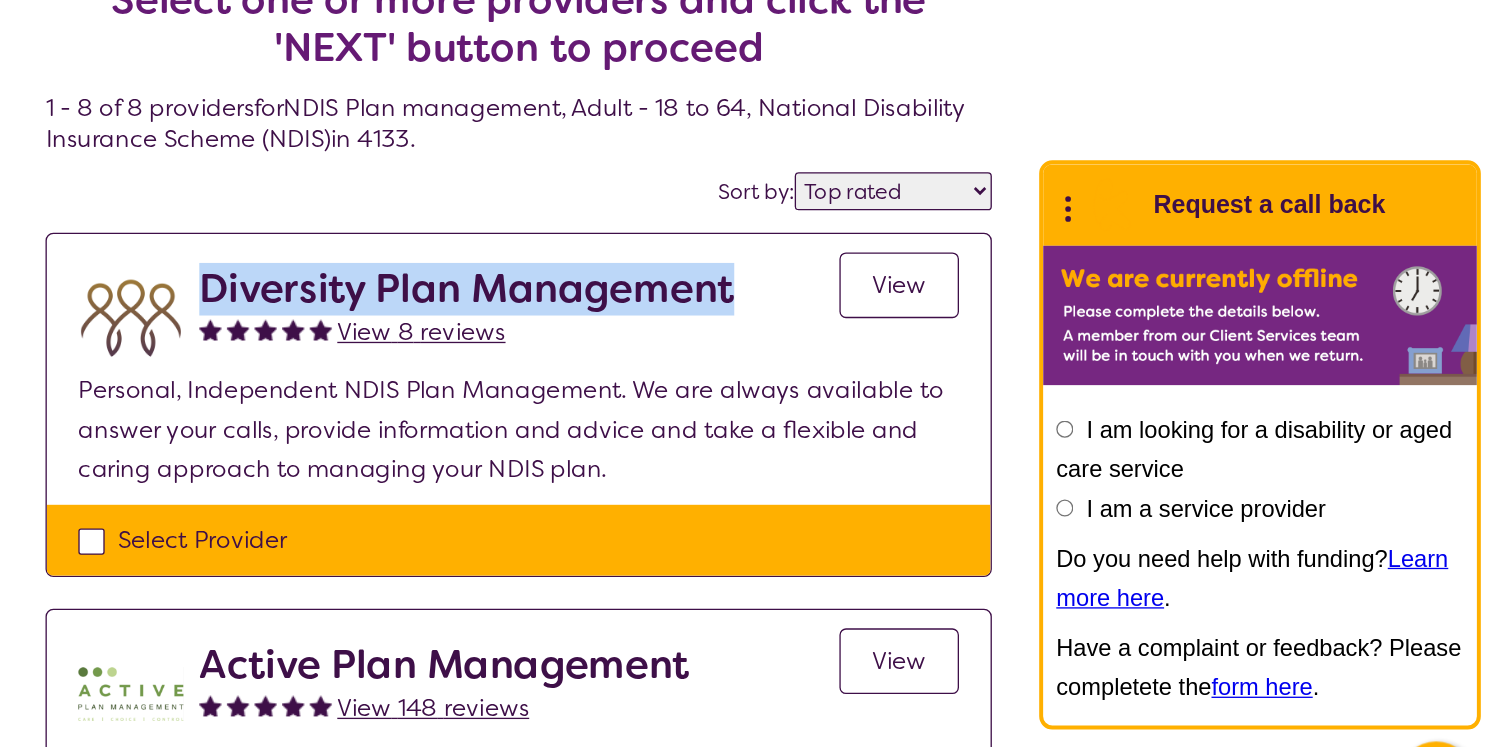 drag, startPoint x: 921, startPoint y: 313, endPoint x: 519, endPoint y: 317, distance: 402.0199 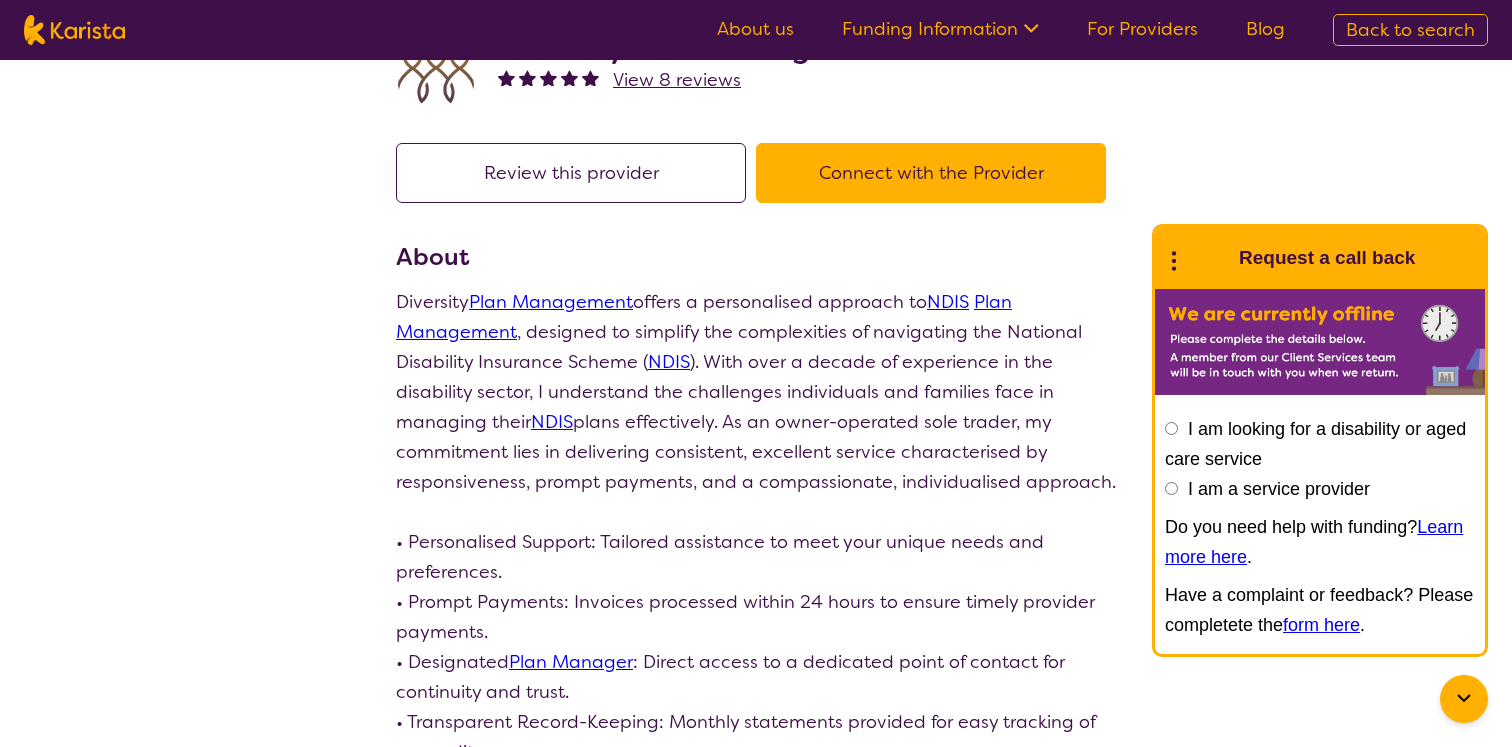 scroll, scrollTop: 0, scrollLeft: 0, axis: both 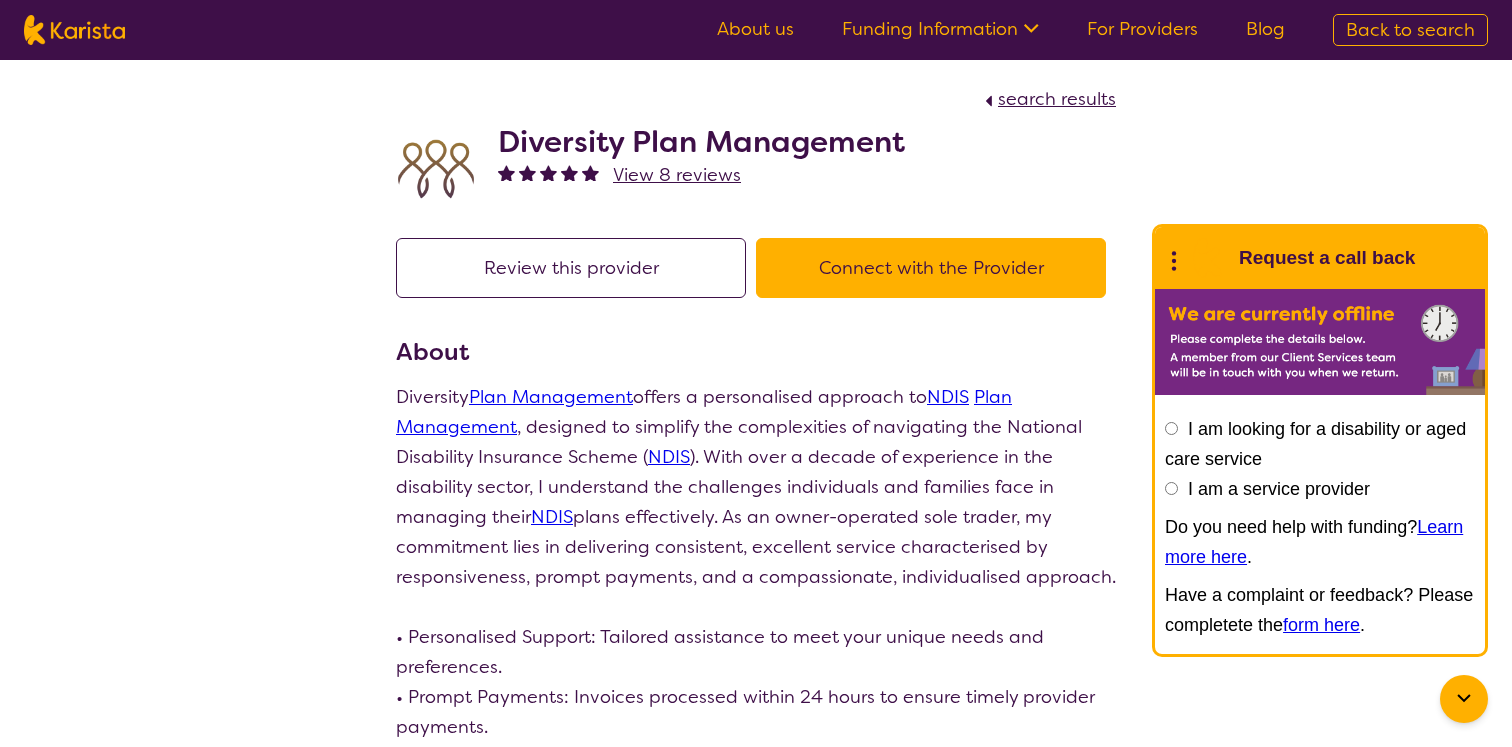 click on "Connect with the Provider" at bounding box center [931, 268] 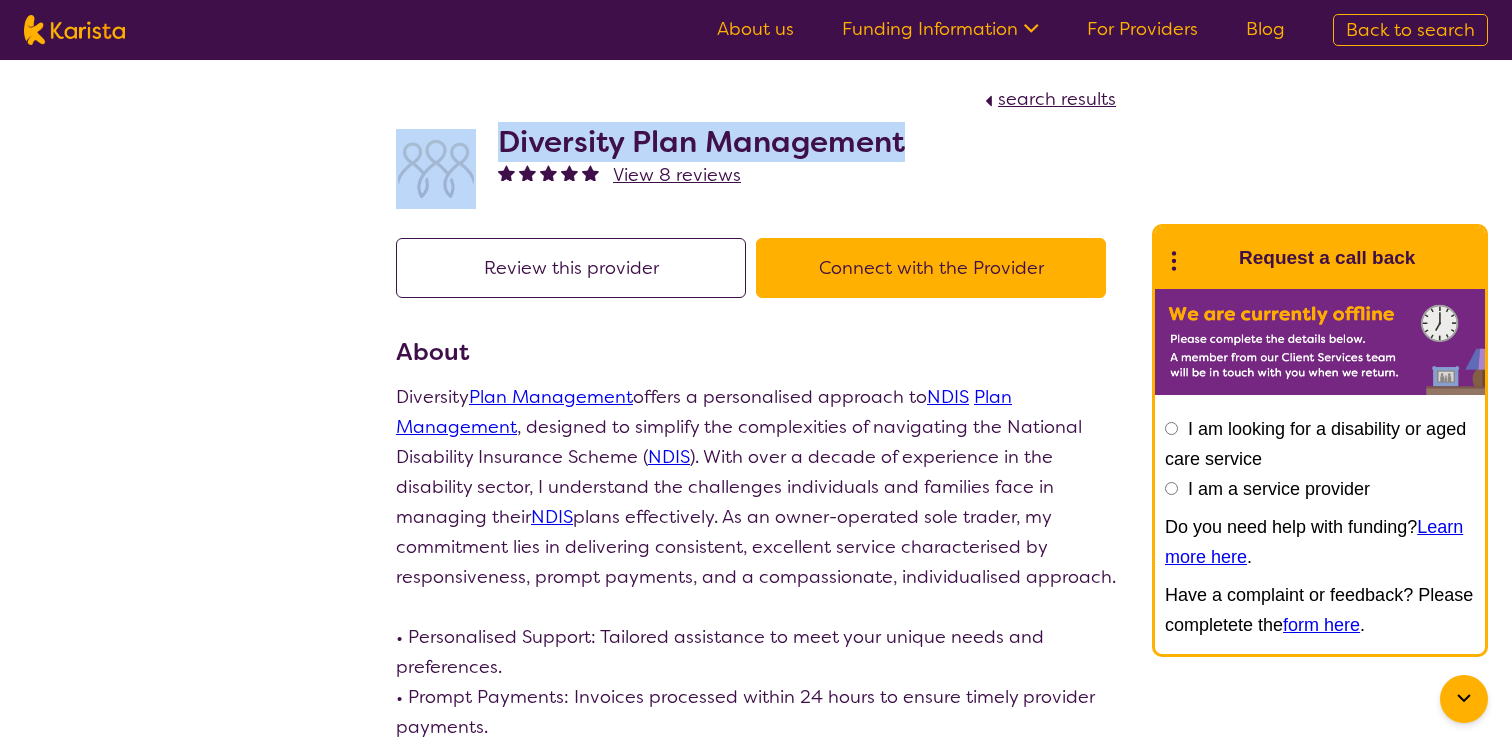 drag, startPoint x: 903, startPoint y: 145, endPoint x: 473, endPoint y: 144, distance: 430.00116 